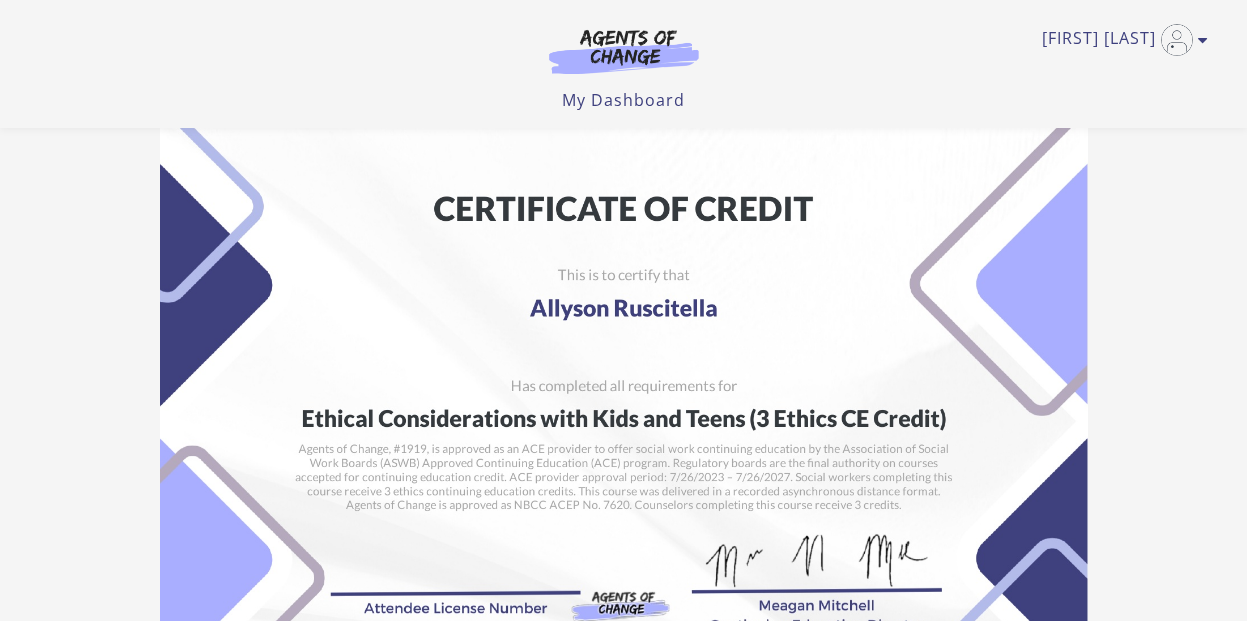 scroll, scrollTop: 343, scrollLeft: 0, axis: vertical 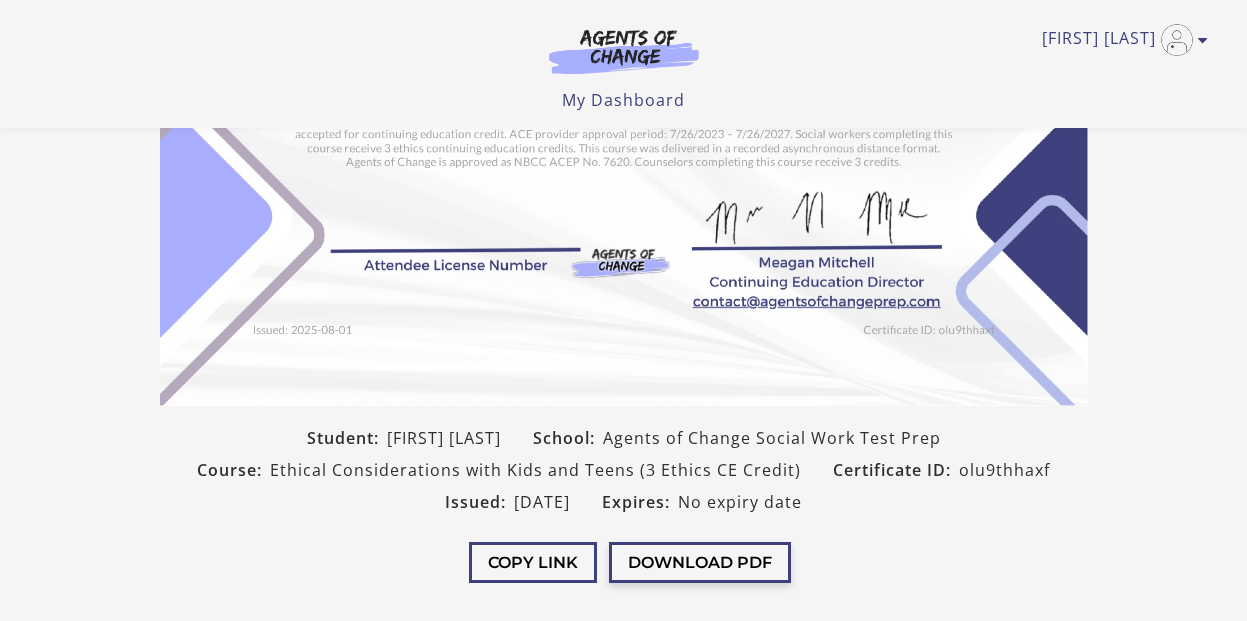 click on "Download PDF" at bounding box center (700, 562) 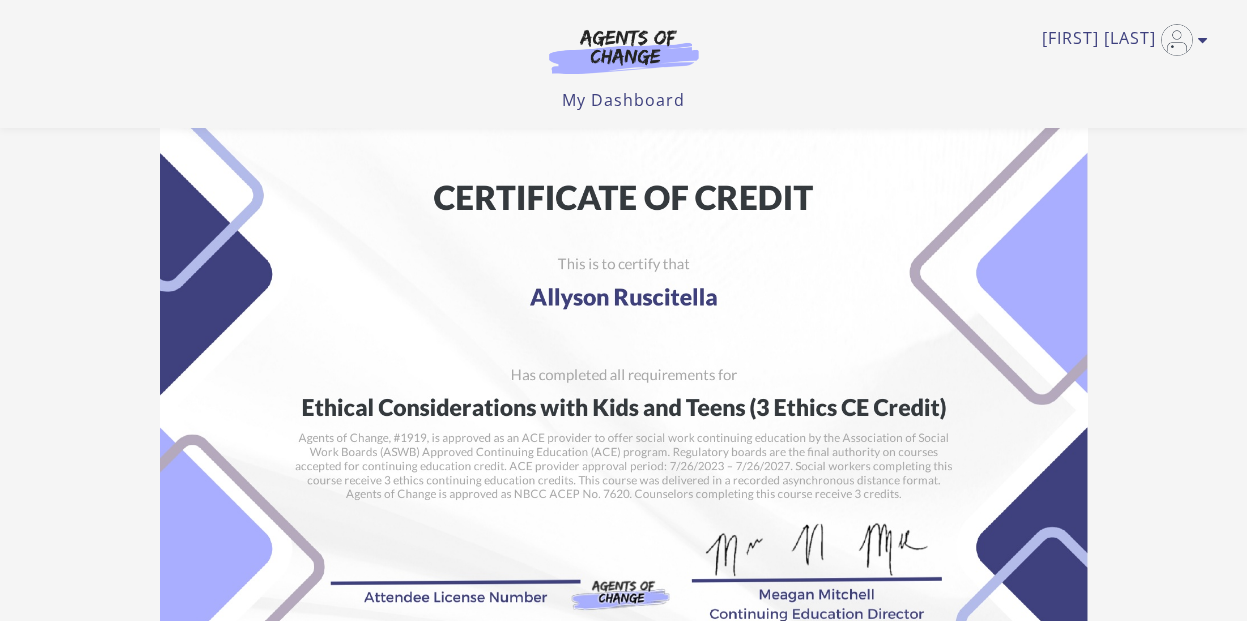 scroll, scrollTop: 7, scrollLeft: 0, axis: vertical 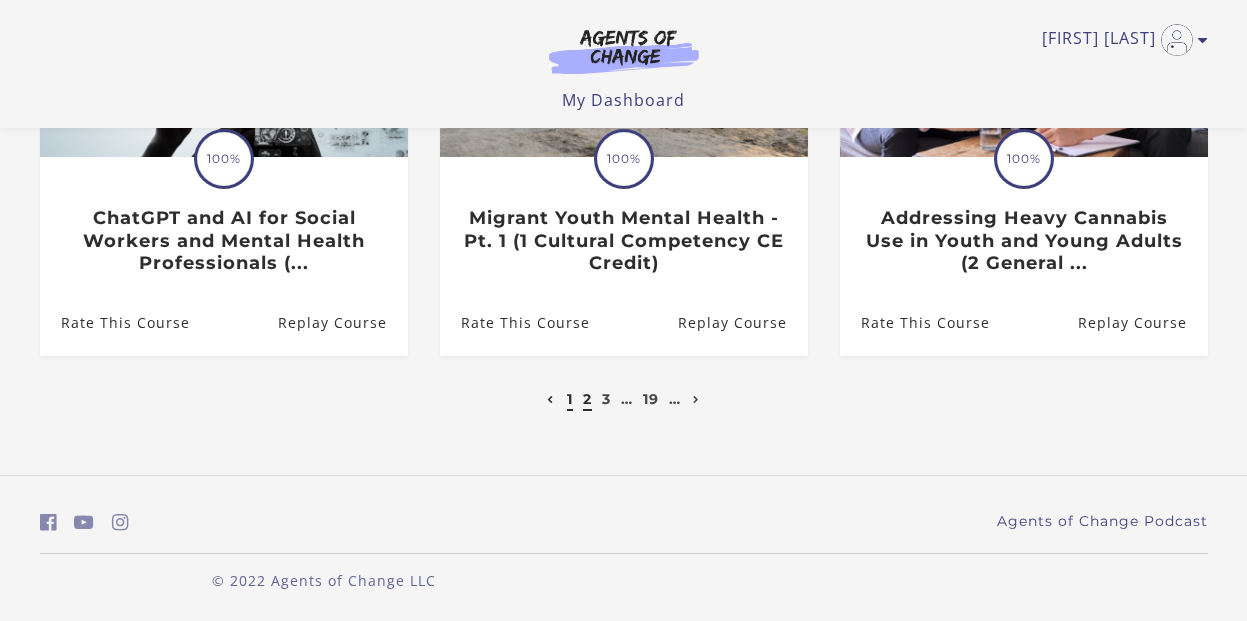 click on "2" at bounding box center [587, 399] 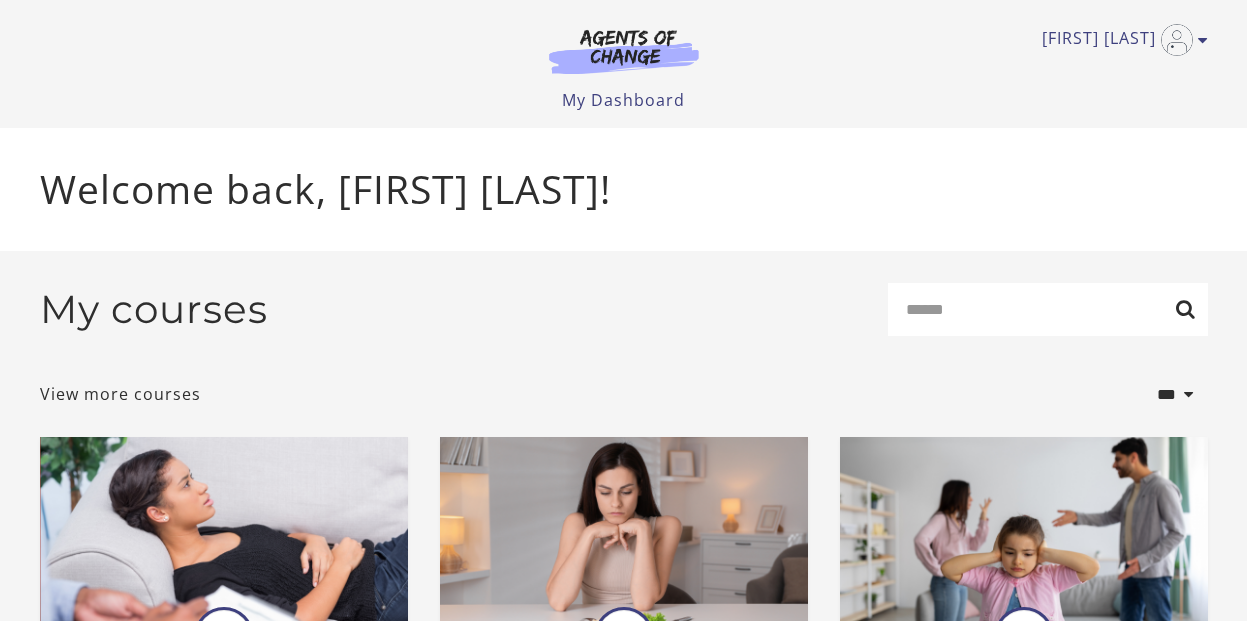 scroll, scrollTop: 0, scrollLeft: 0, axis: both 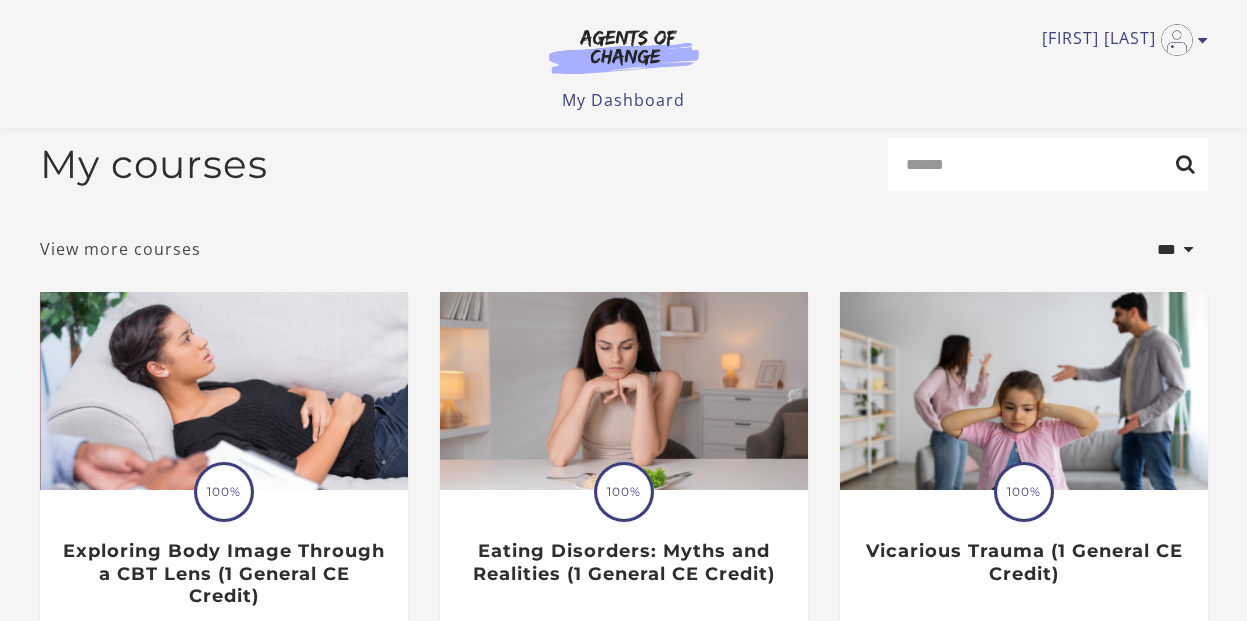 click on "View more courses" at bounding box center [120, 249] 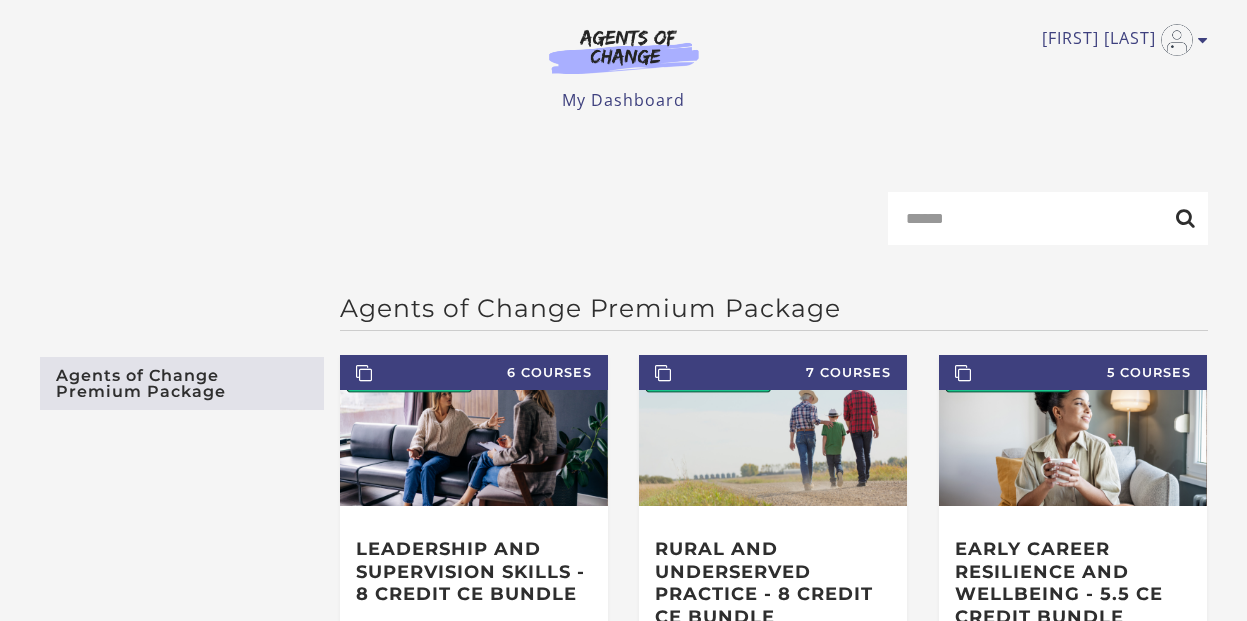 scroll, scrollTop: 0, scrollLeft: 0, axis: both 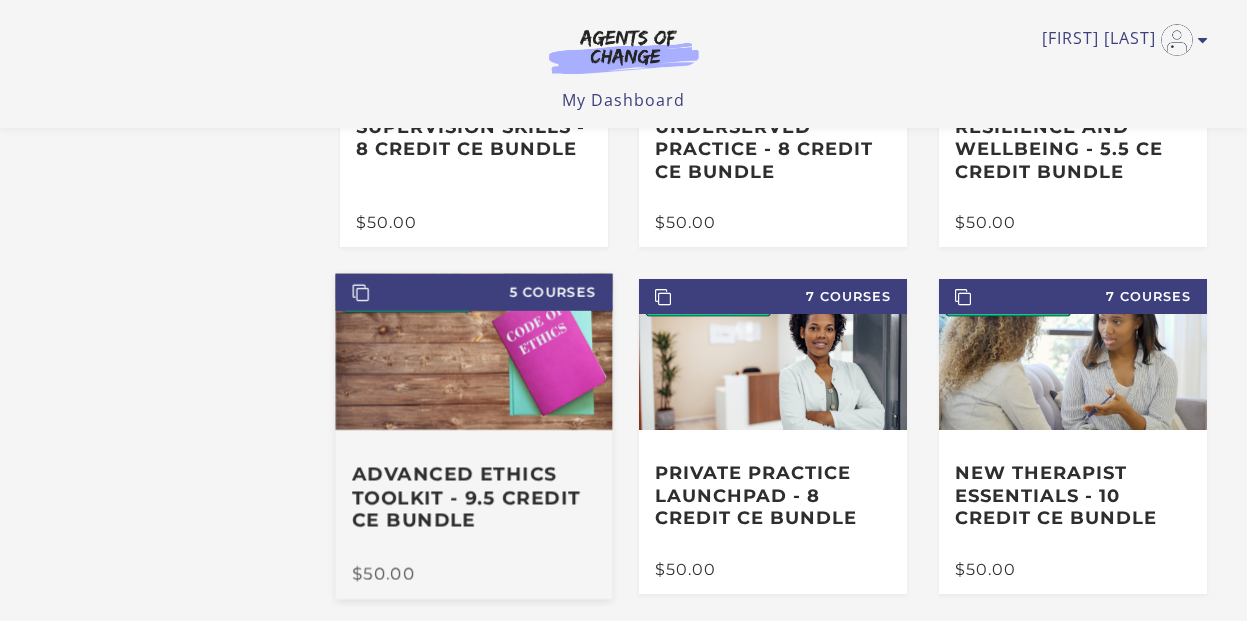 click on "Advanced Ethics Toolkit - 9.5 Credit CE Bundle" at bounding box center [474, 498] 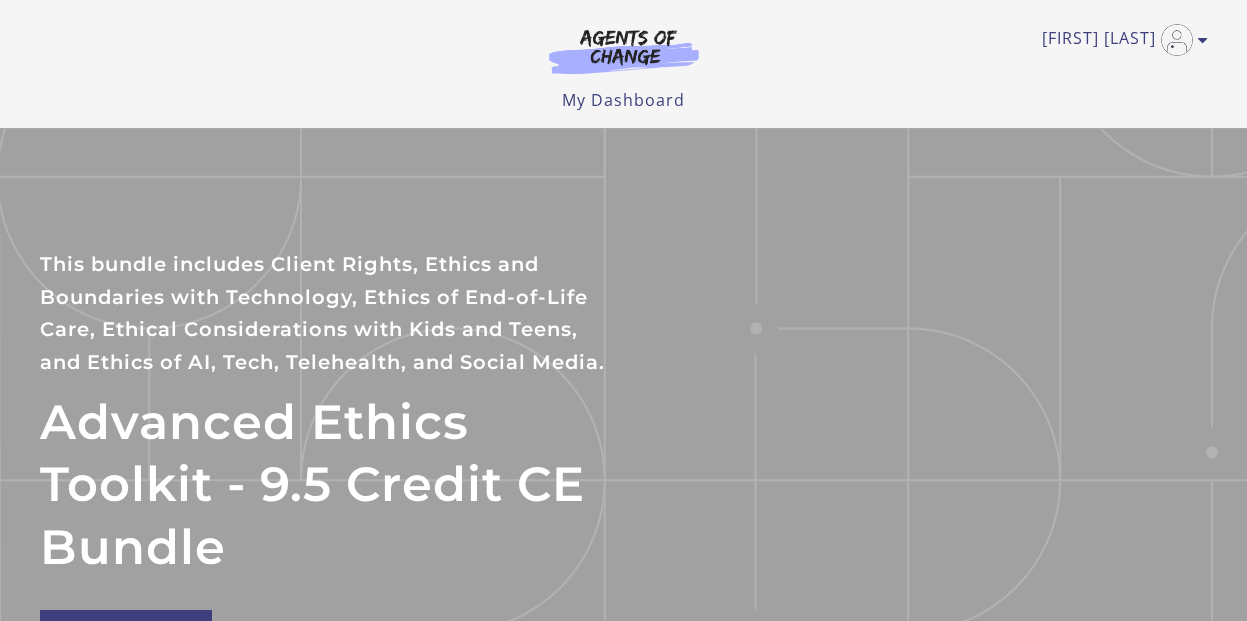 scroll, scrollTop: 0, scrollLeft: 0, axis: both 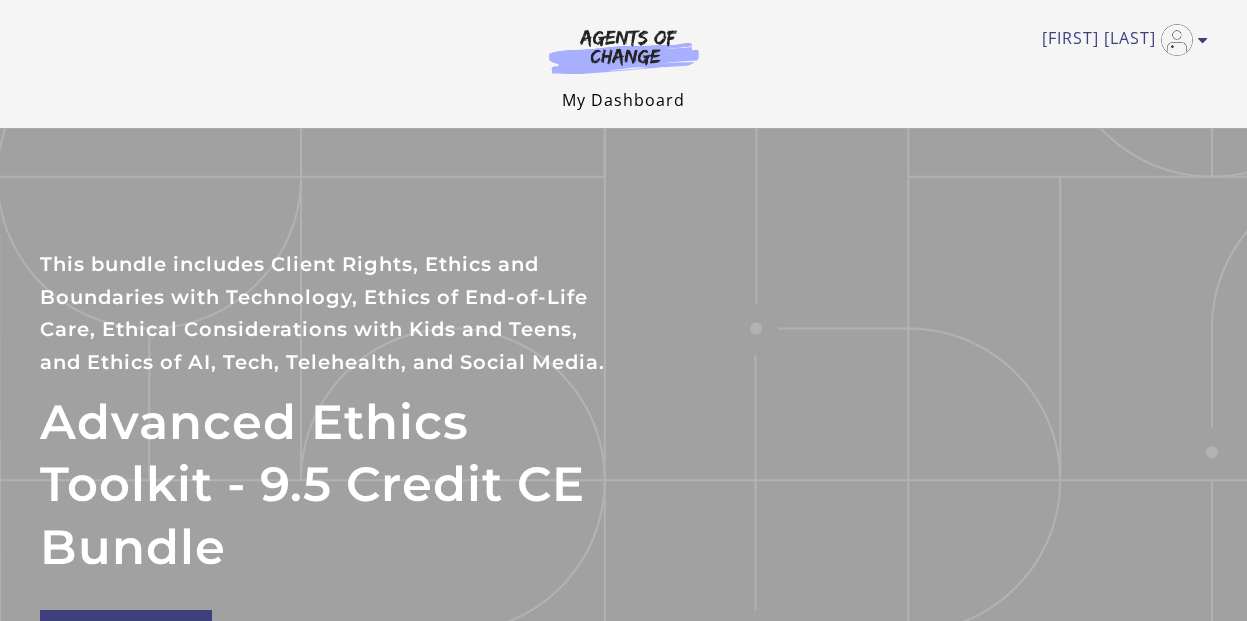 click on "My Dashboard" at bounding box center (623, 100) 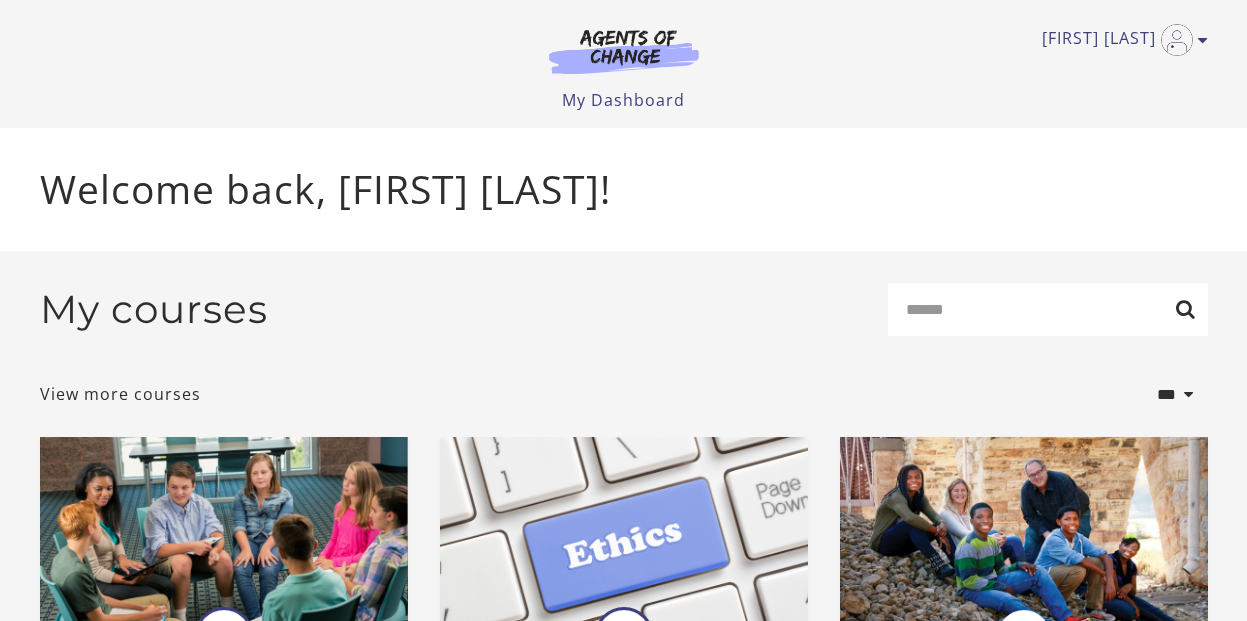 scroll, scrollTop: 0, scrollLeft: 0, axis: both 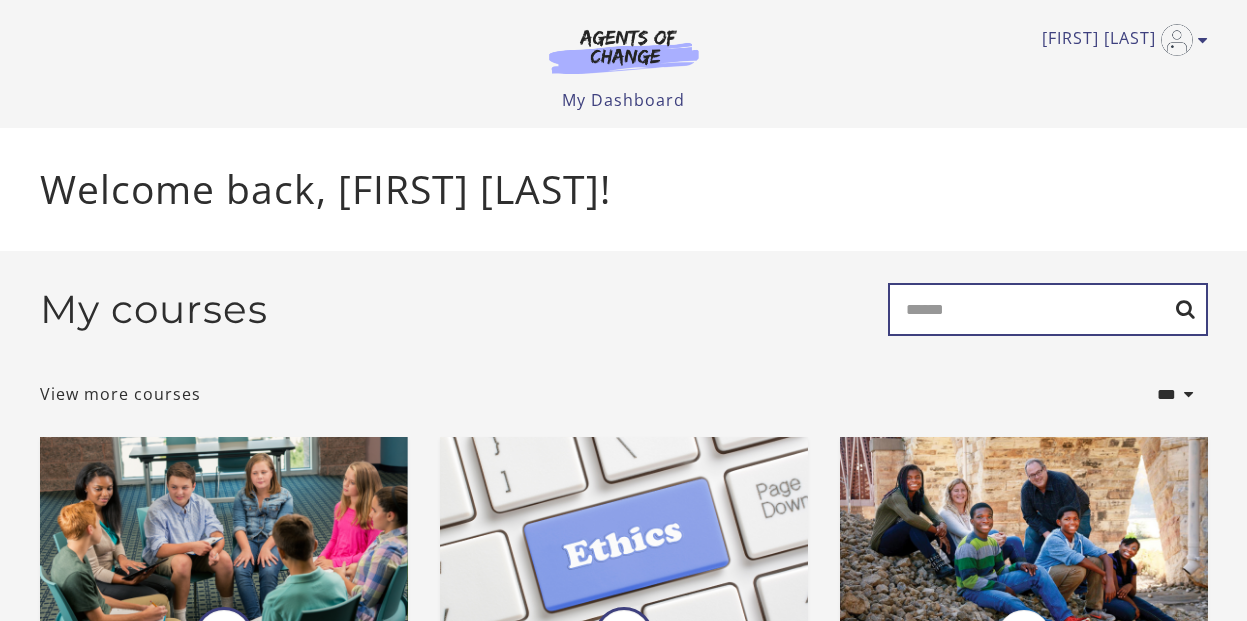 click on "Search" at bounding box center (1048, 309) 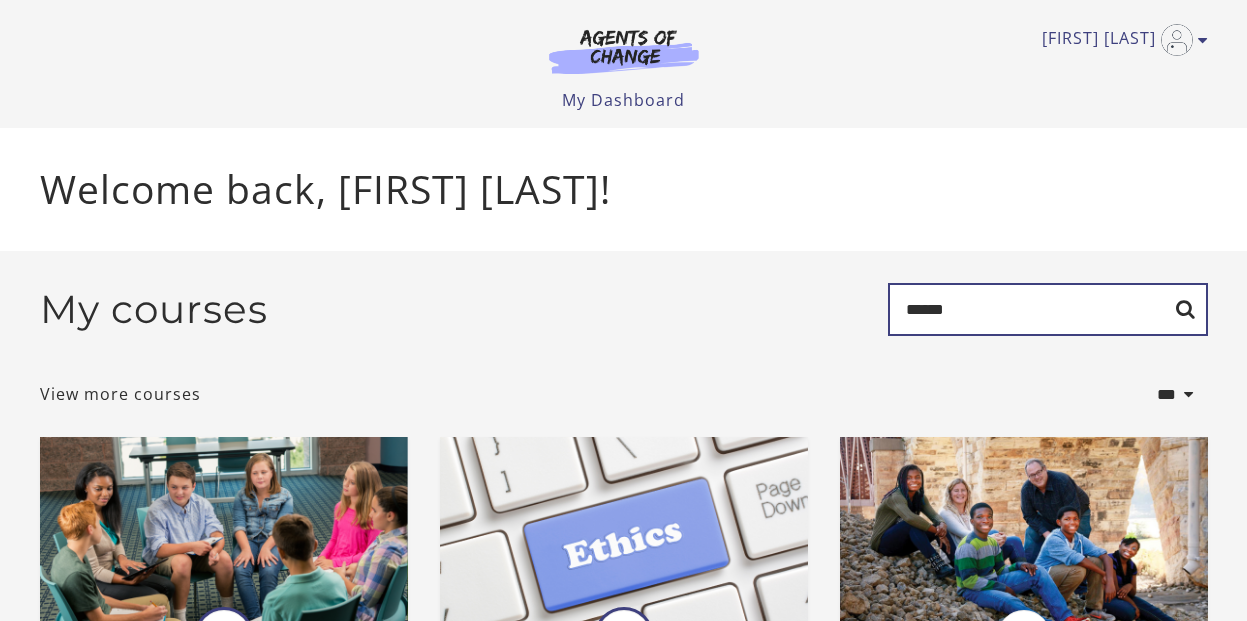 type on "******" 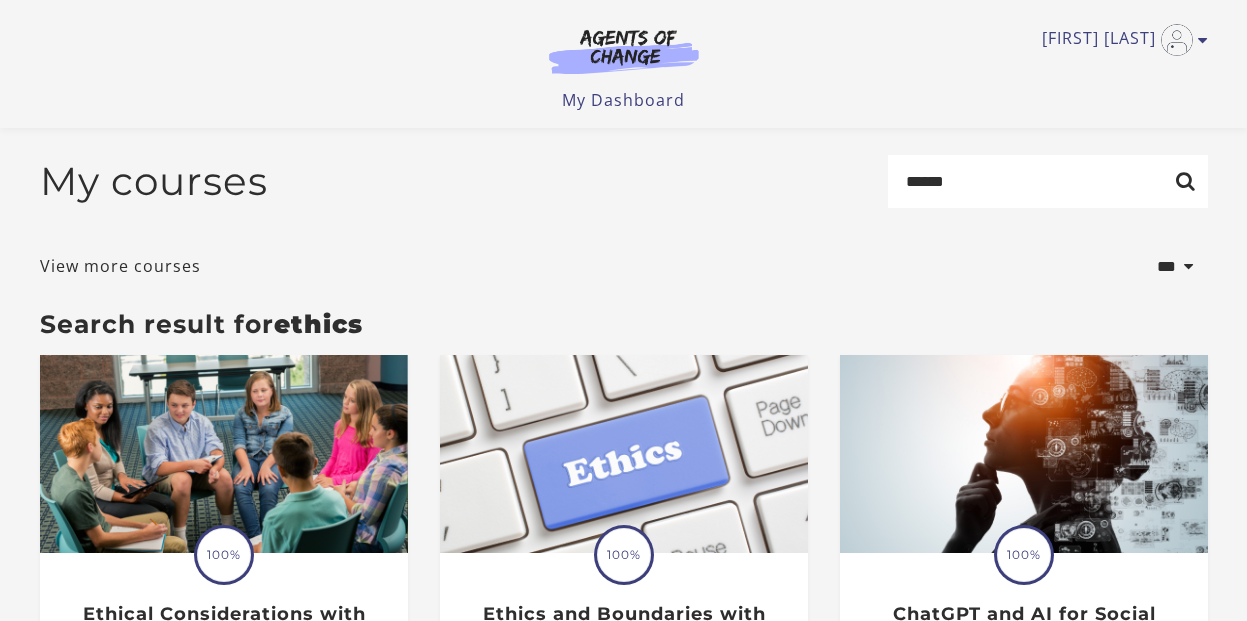 scroll, scrollTop: 168, scrollLeft: 0, axis: vertical 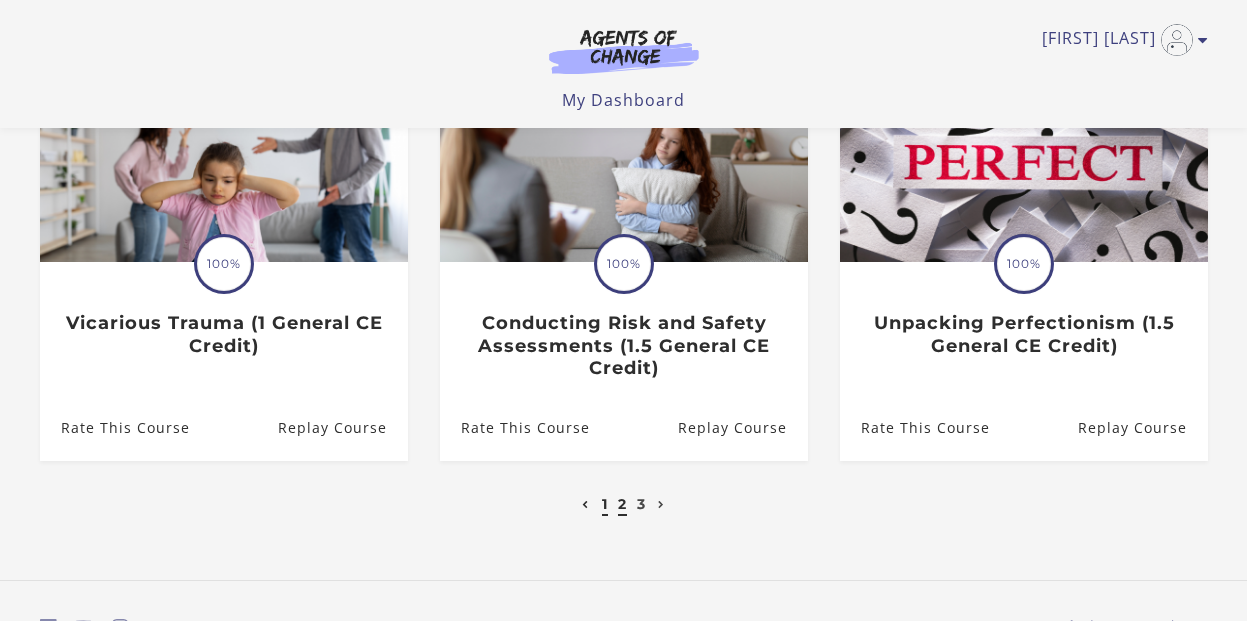 click on "2" at bounding box center [622, 504] 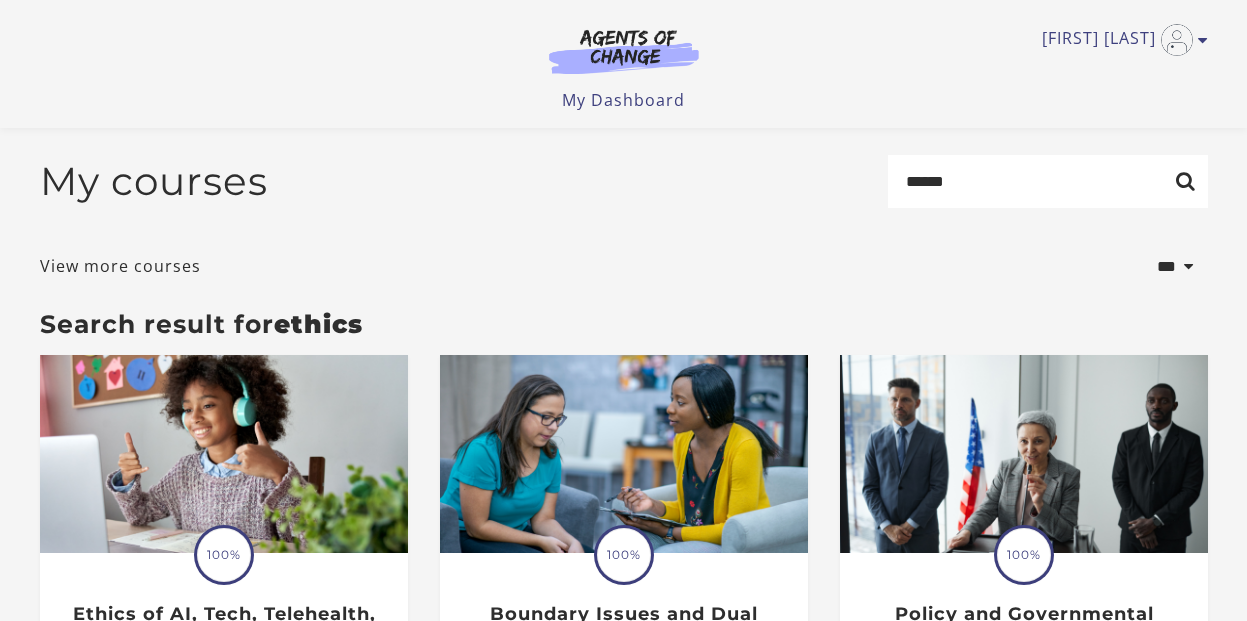 scroll, scrollTop: 314, scrollLeft: 0, axis: vertical 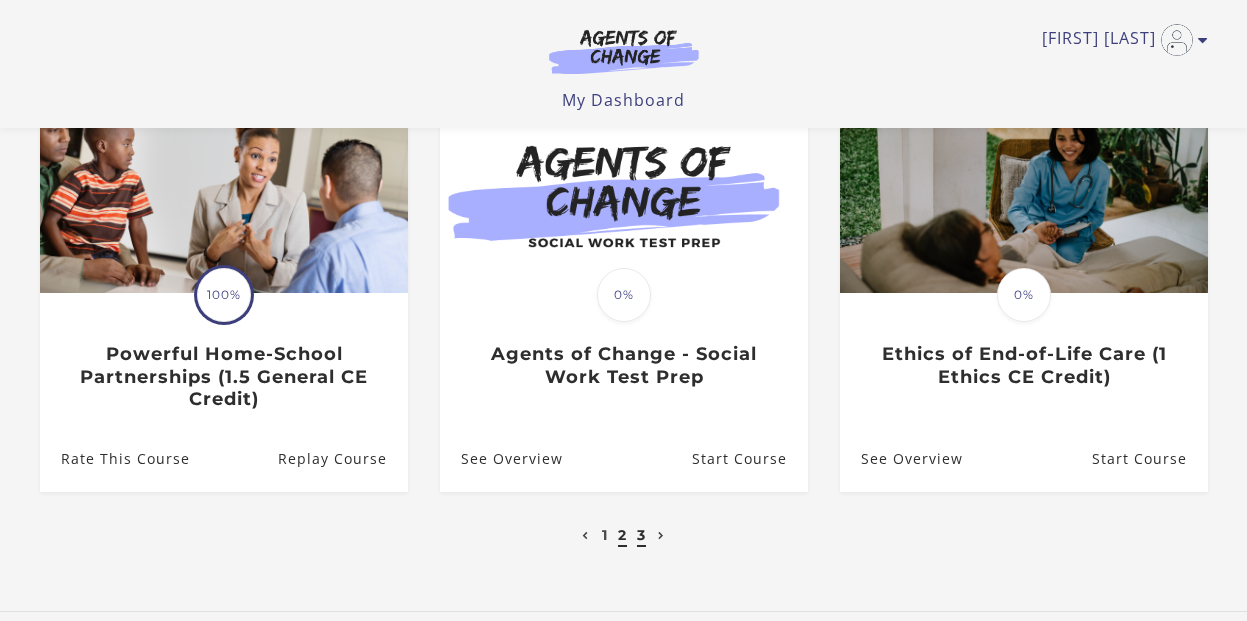 click on "3" at bounding box center (641, 535) 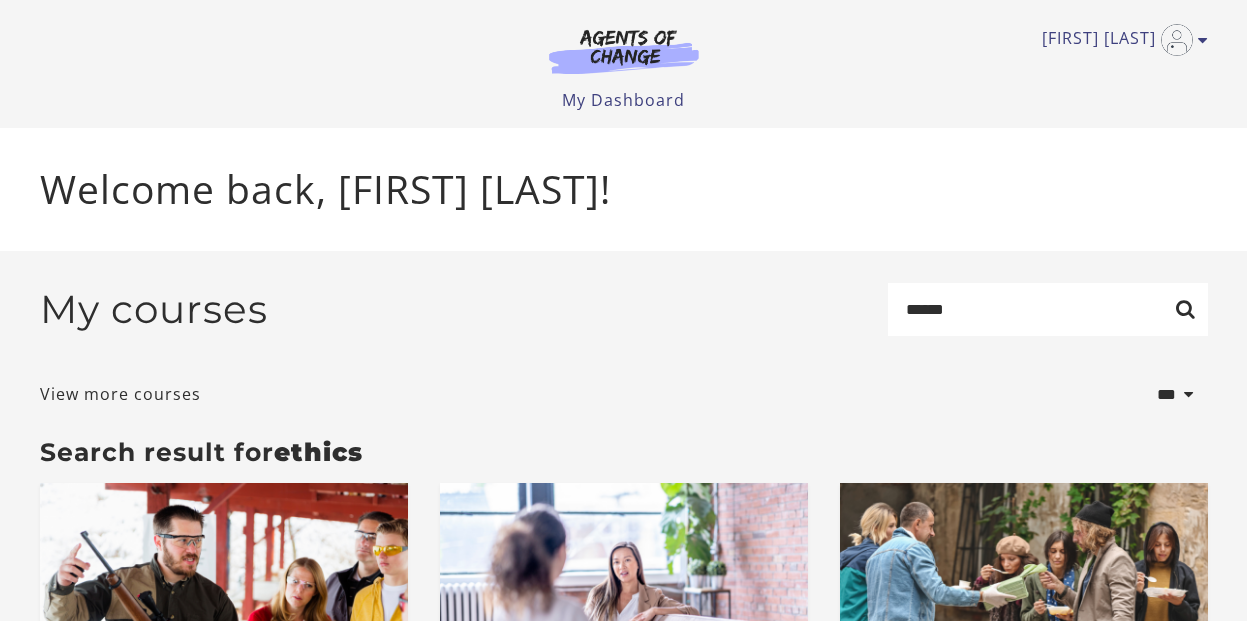scroll, scrollTop: 0, scrollLeft: 0, axis: both 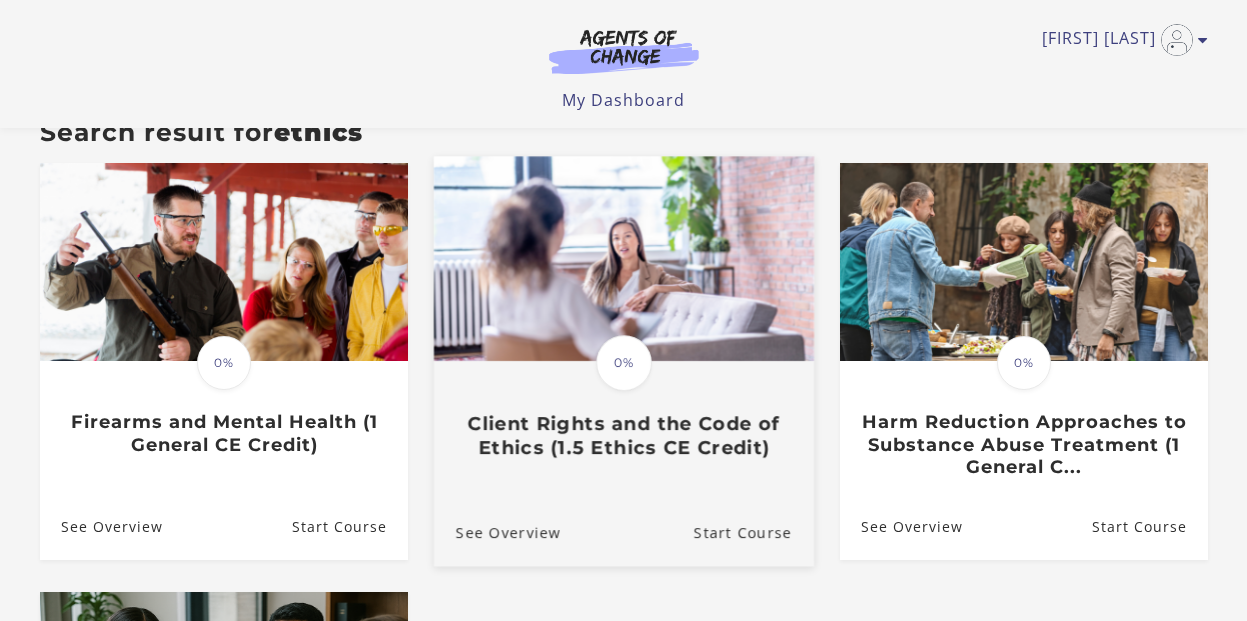 click on "Client Rights and the Code of Ethics (1.5 Ethics CE Credit)" at bounding box center [623, 436] 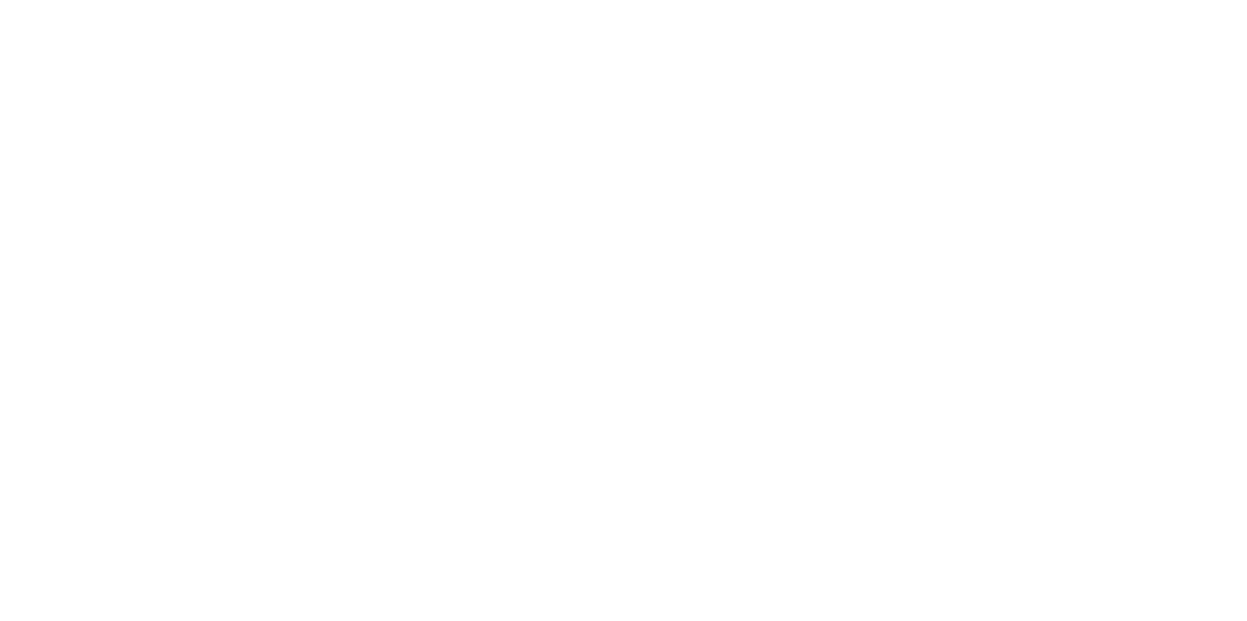 scroll, scrollTop: 0, scrollLeft: 0, axis: both 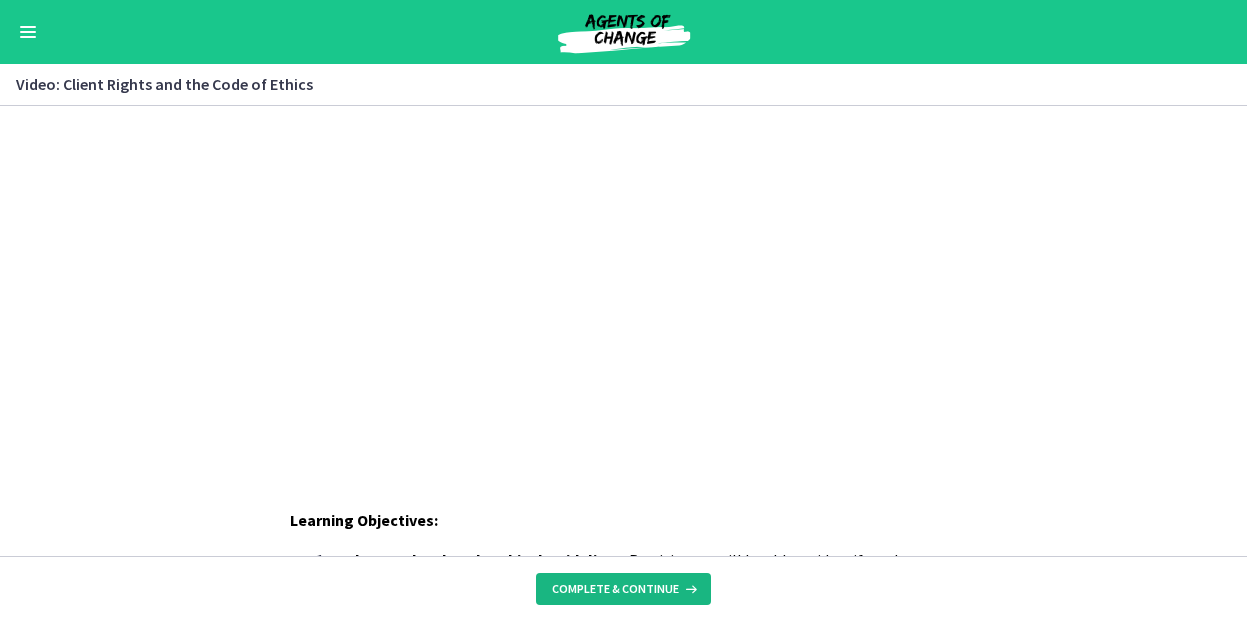 click on "Complete & continue" at bounding box center [615, 589] 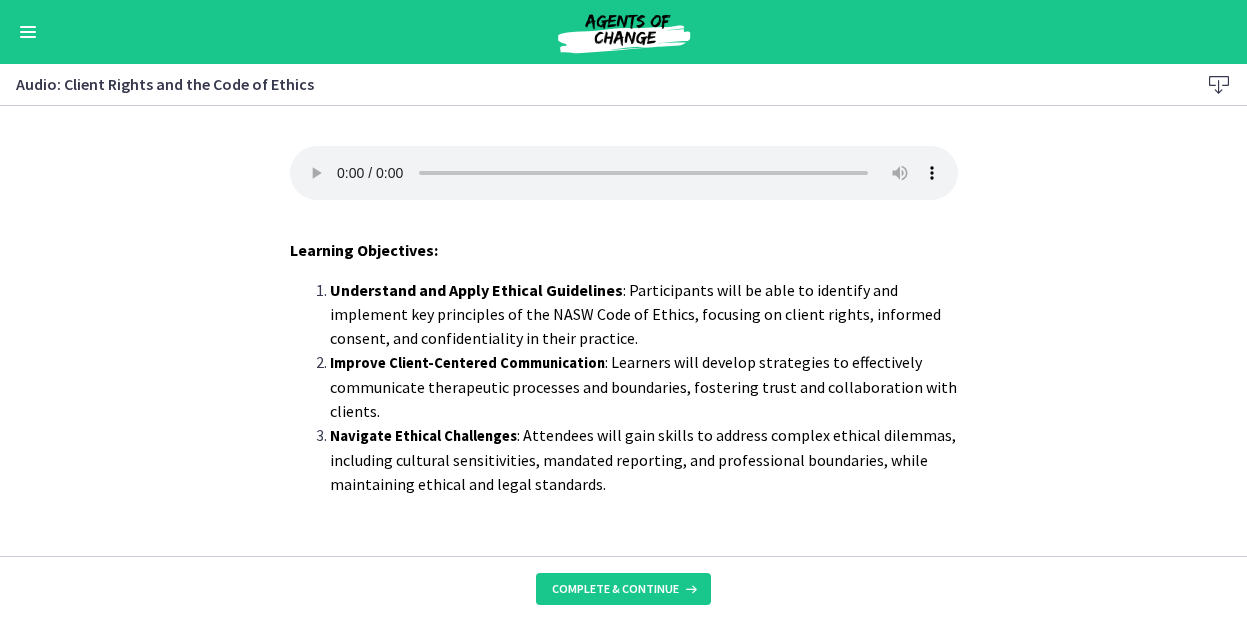 click at bounding box center (28, 37) 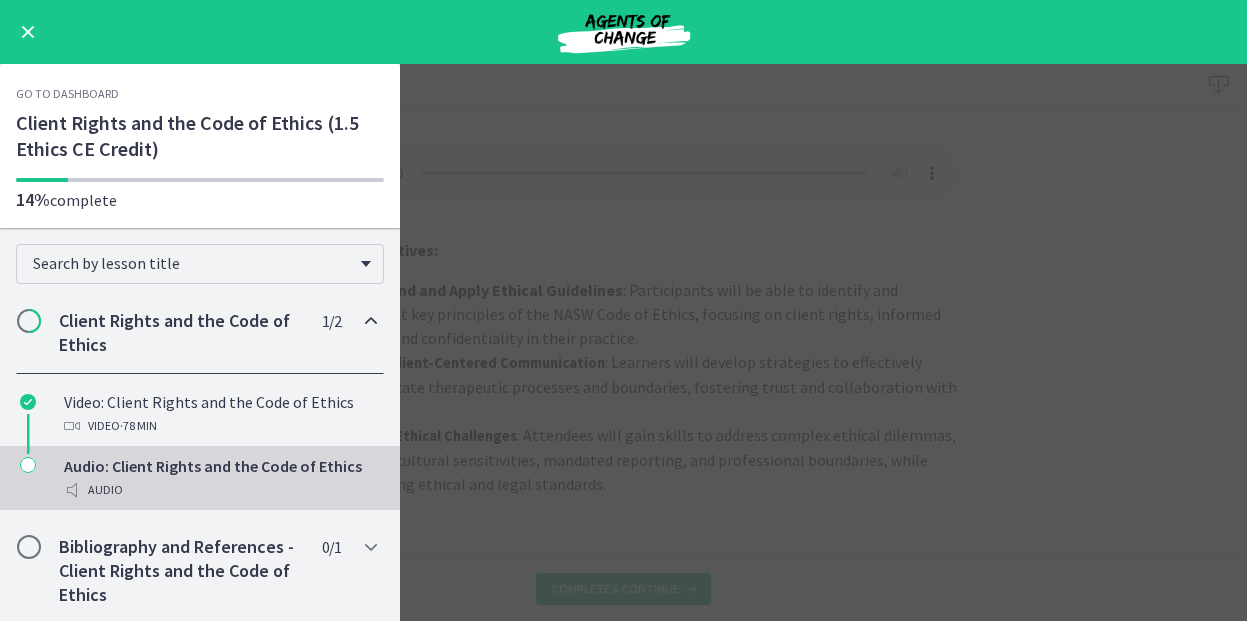 click on "Go to Dashboard" at bounding box center [67, 94] 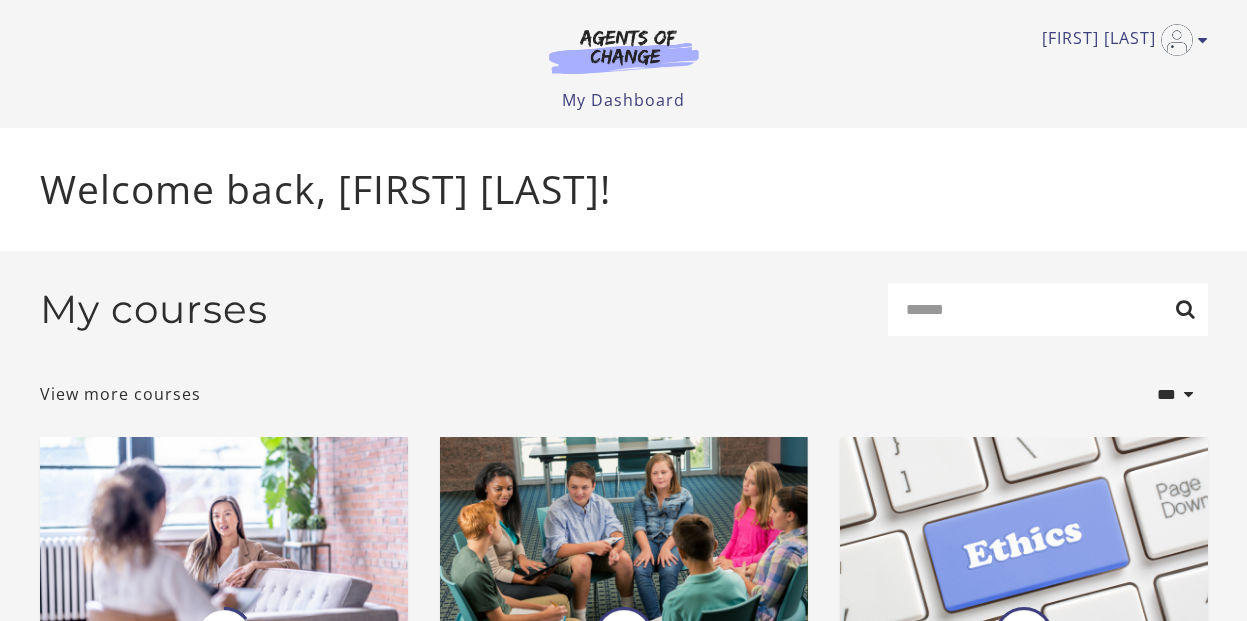 scroll, scrollTop: 7, scrollLeft: 0, axis: vertical 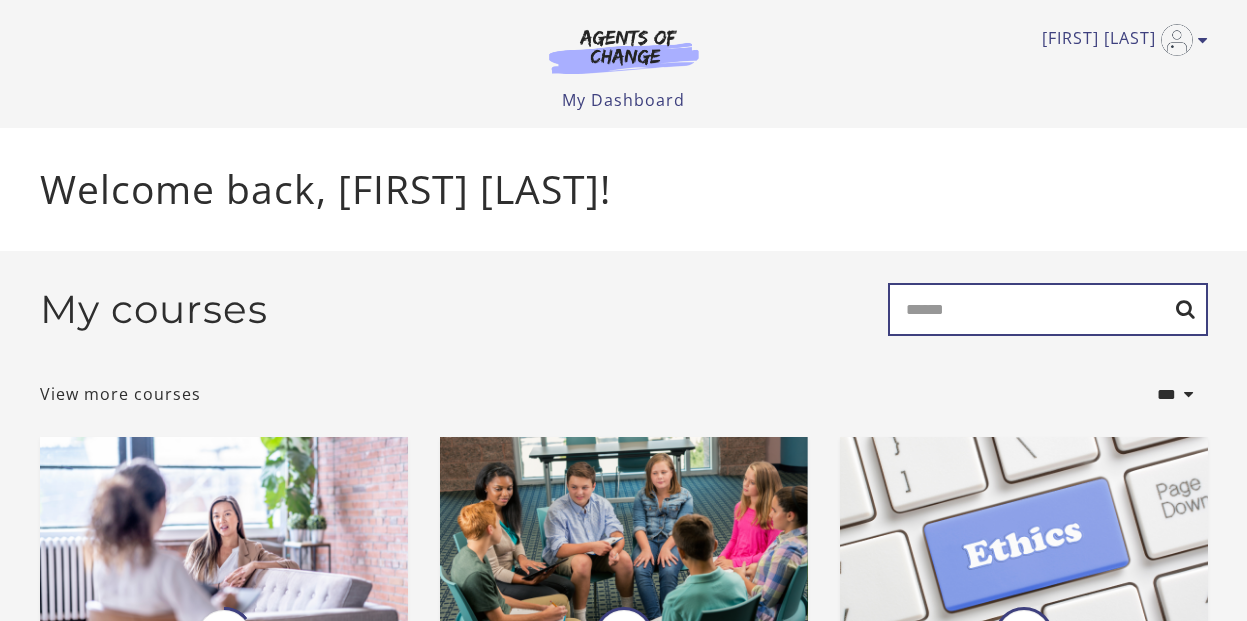 click on "Search" at bounding box center [1048, 309] 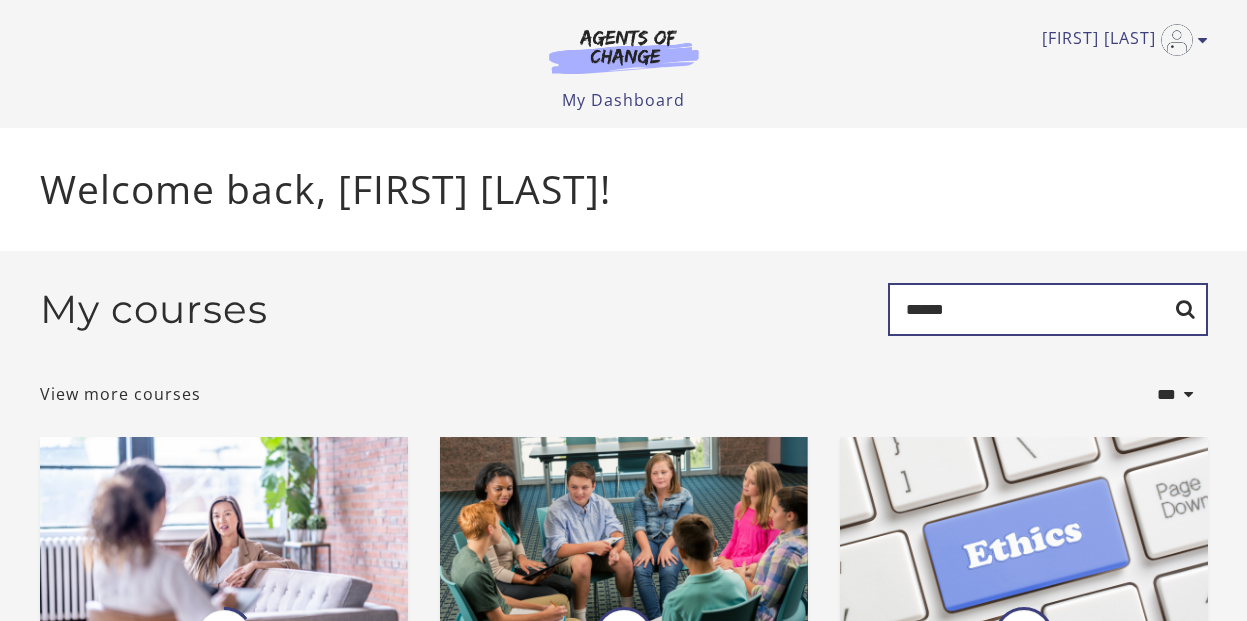 type on "******" 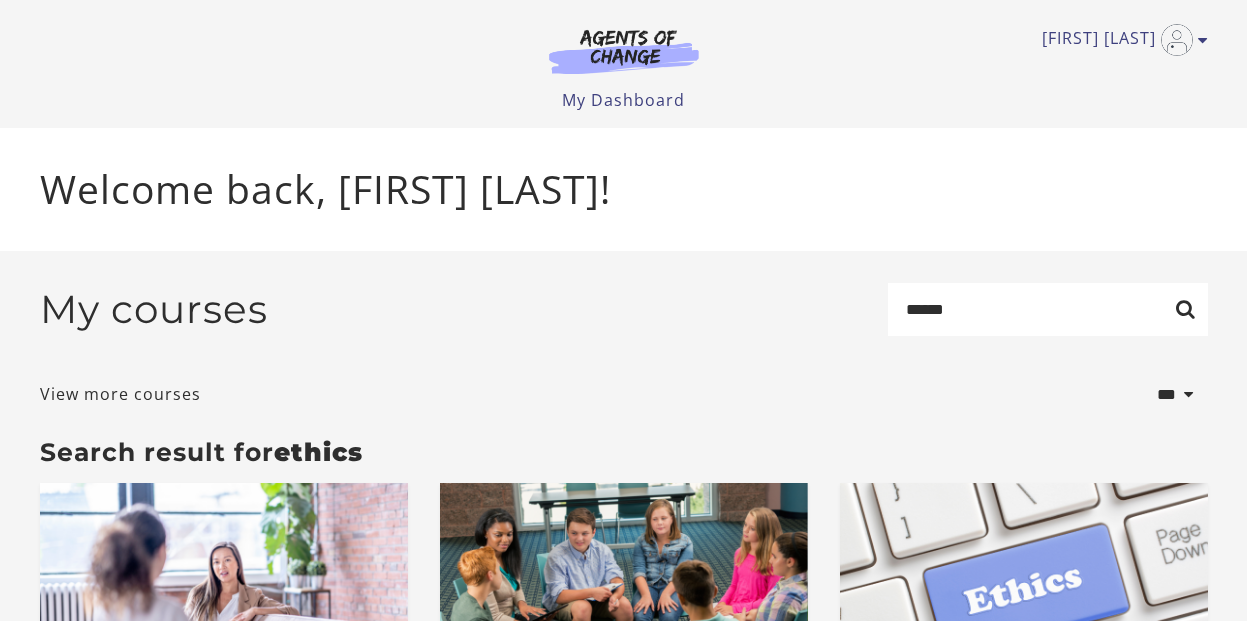 scroll, scrollTop: 0, scrollLeft: 0, axis: both 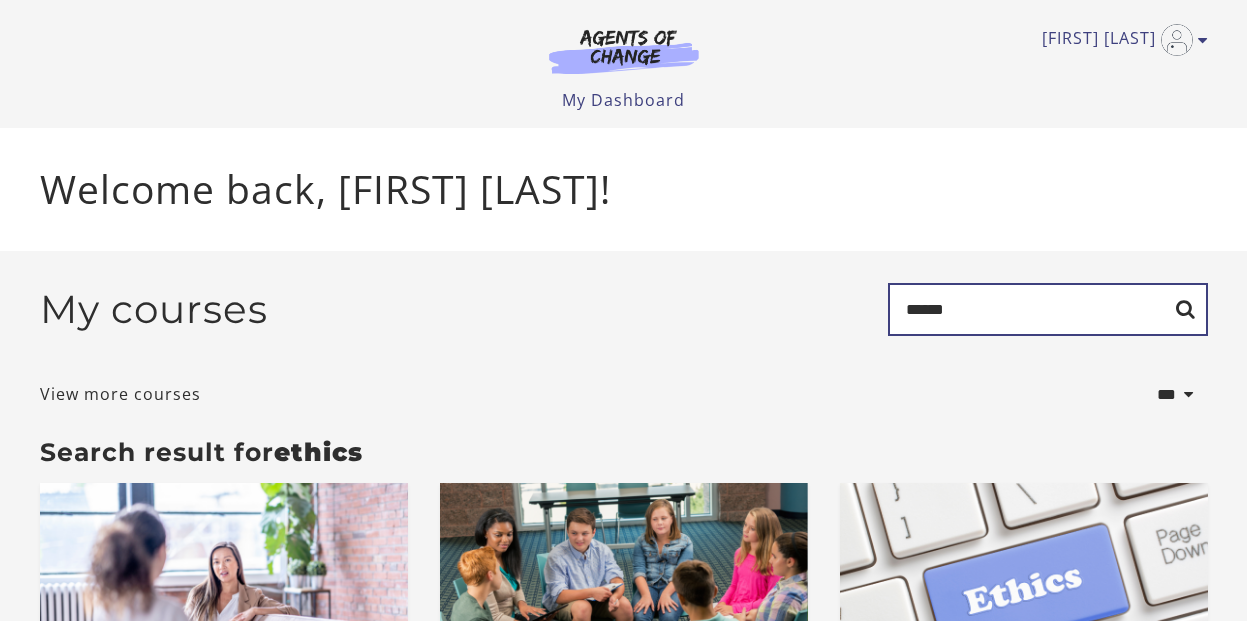 click on "******" at bounding box center [1048, 309] 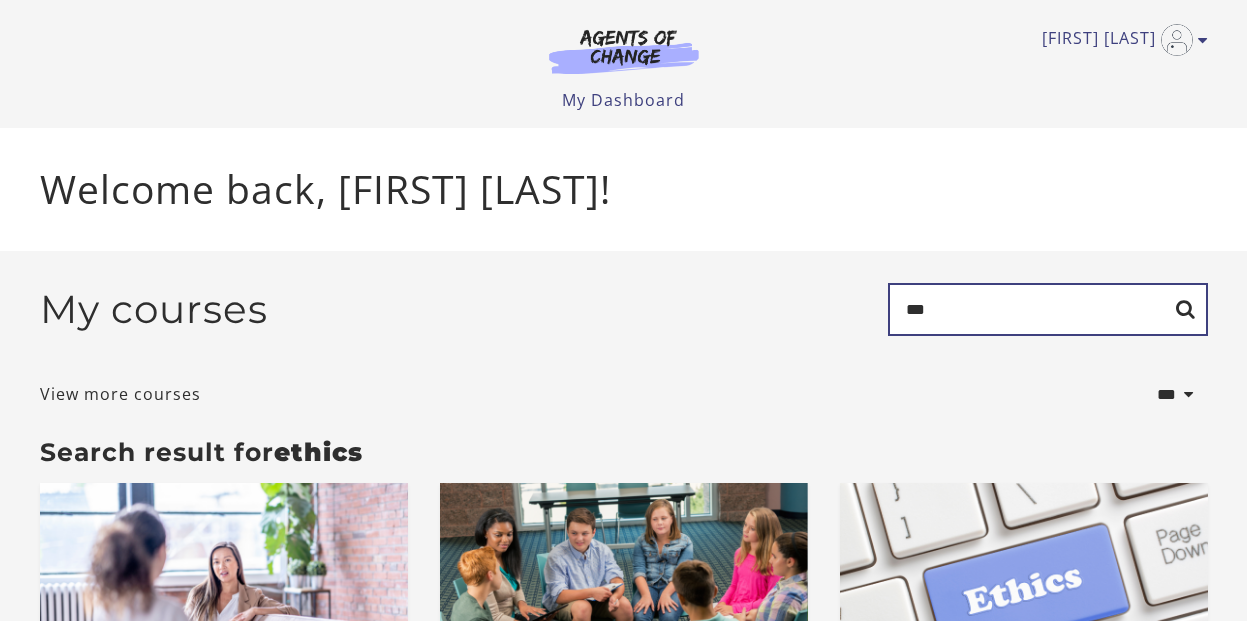 type on "***" 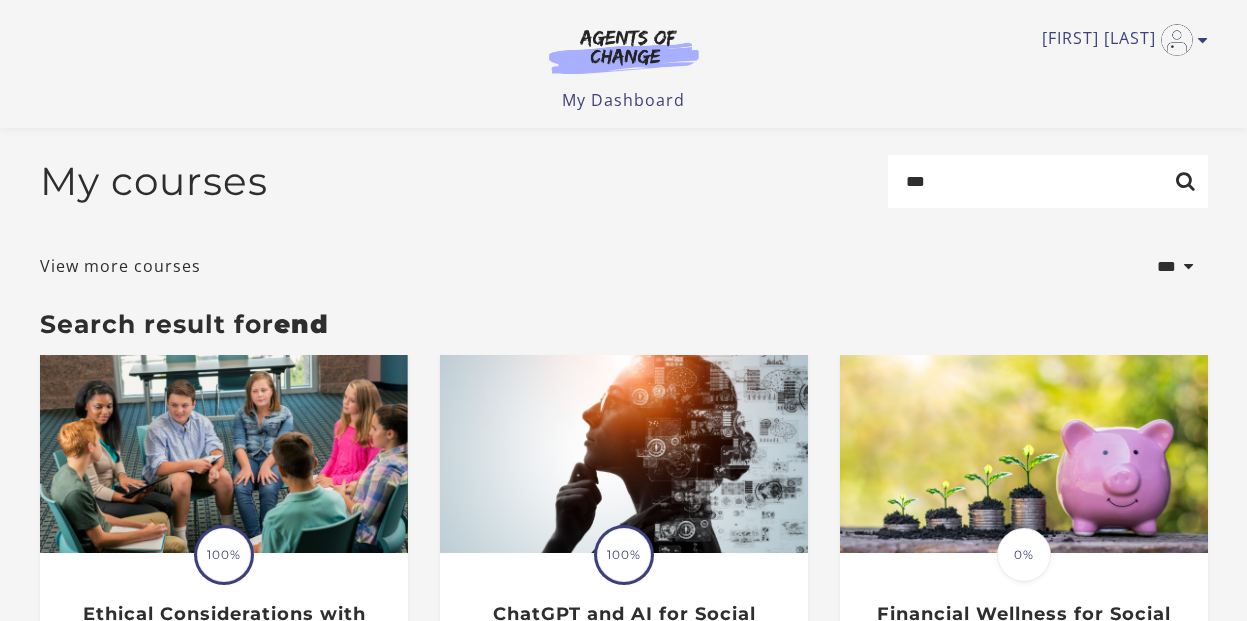 scroll, scrollTop: 153, scrollLeft: 0, axis: vertical 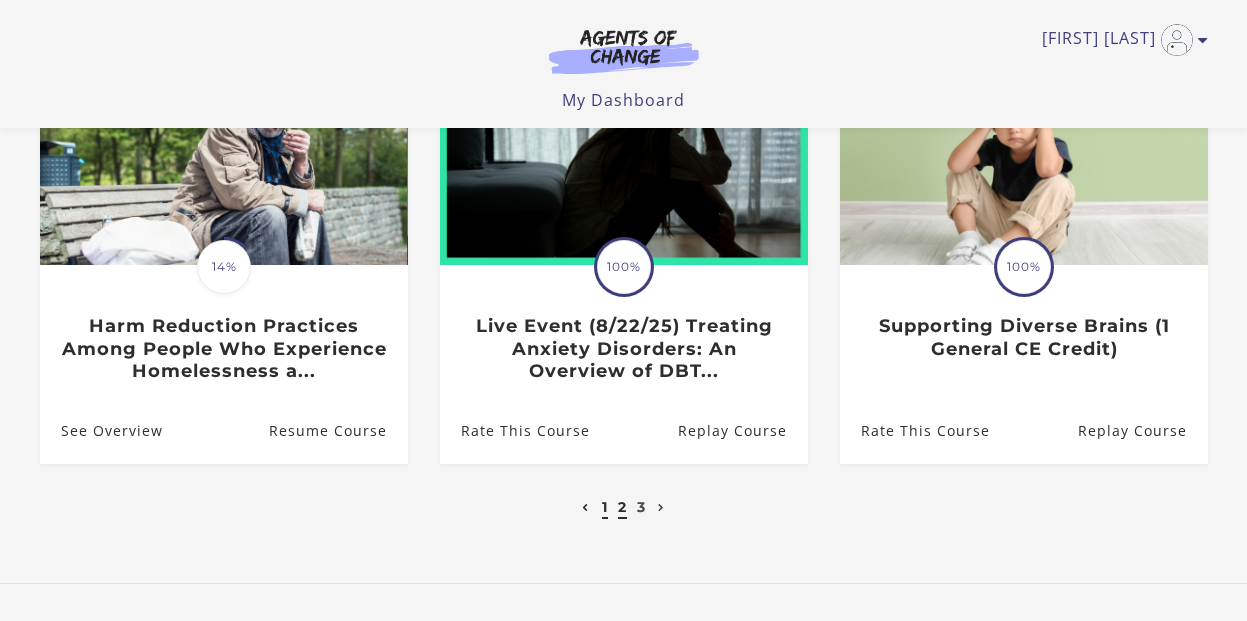click on "2" at bounding box center (622, 507) 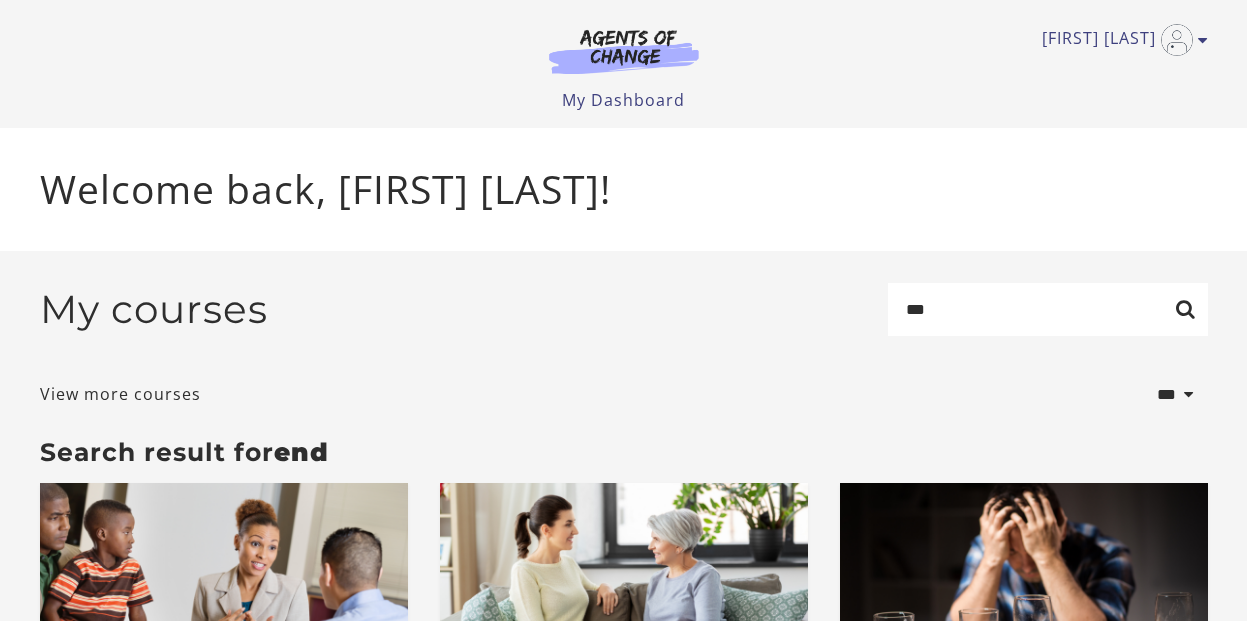 scroll, scrollTop: 0, scrollLeft: 0, axis: both 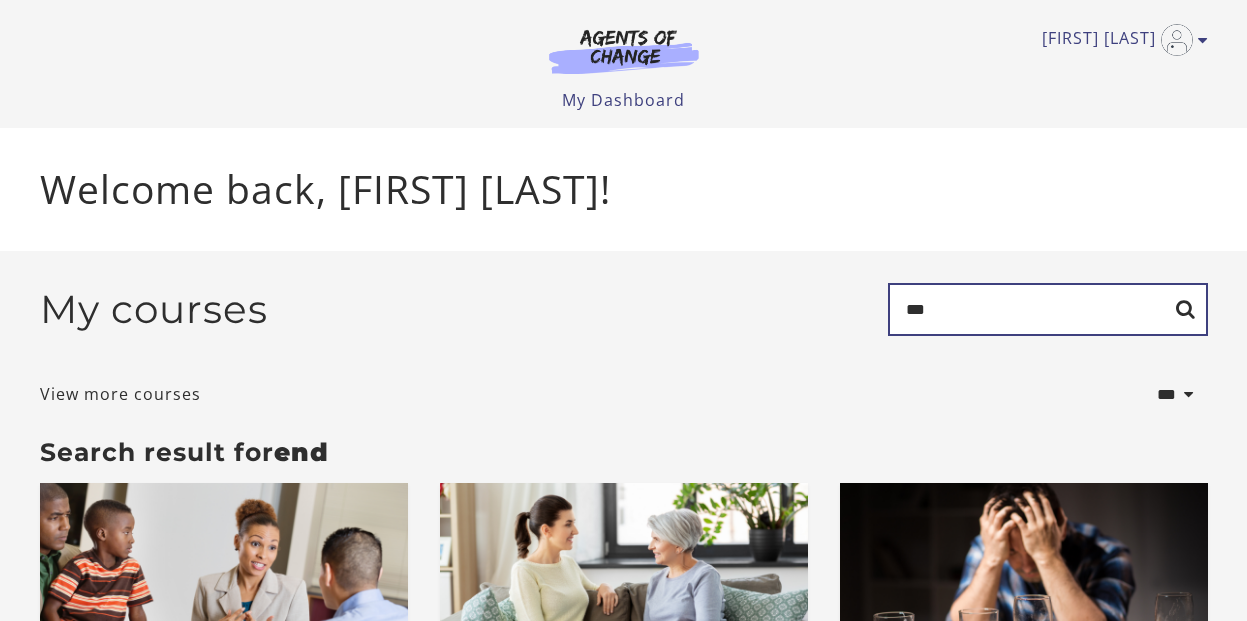 click on "***" at bounding box center (1048, 309) 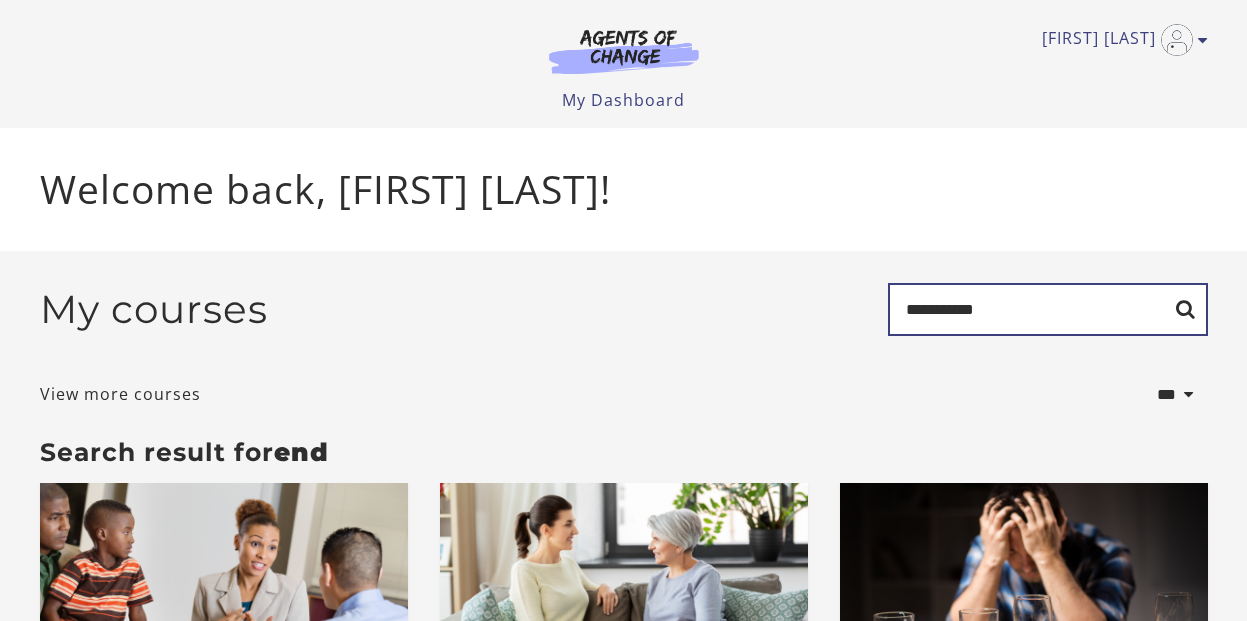 type on "**********" 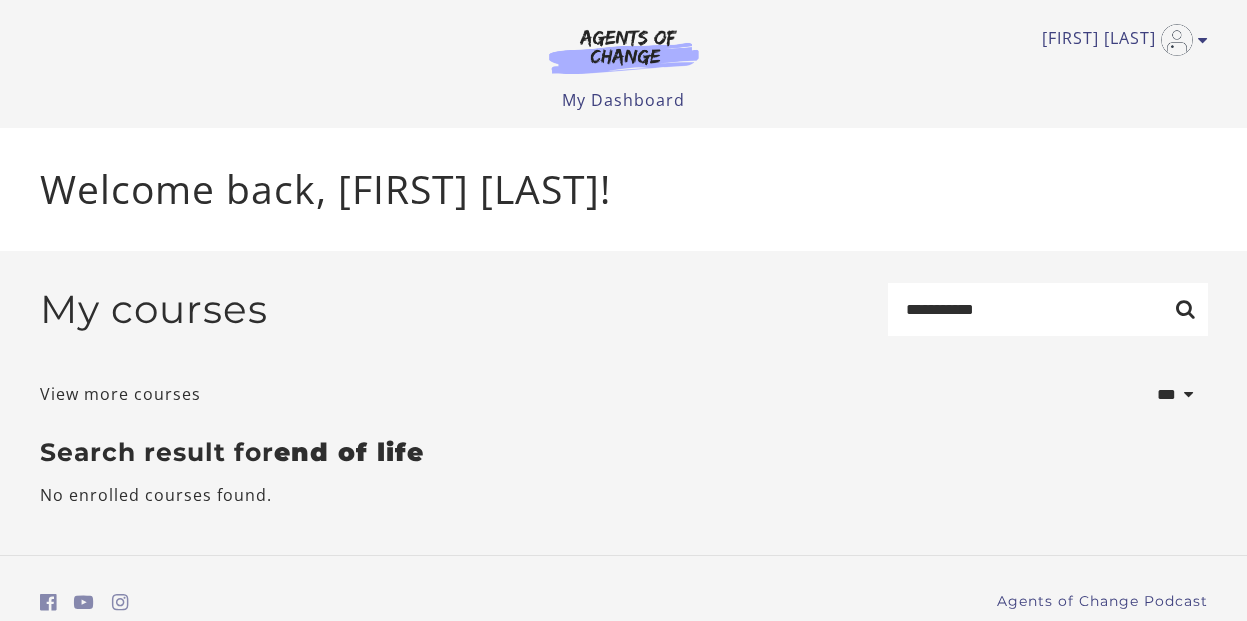 scroll, scrollTop: 0, scrollLeft: 0, axis: both 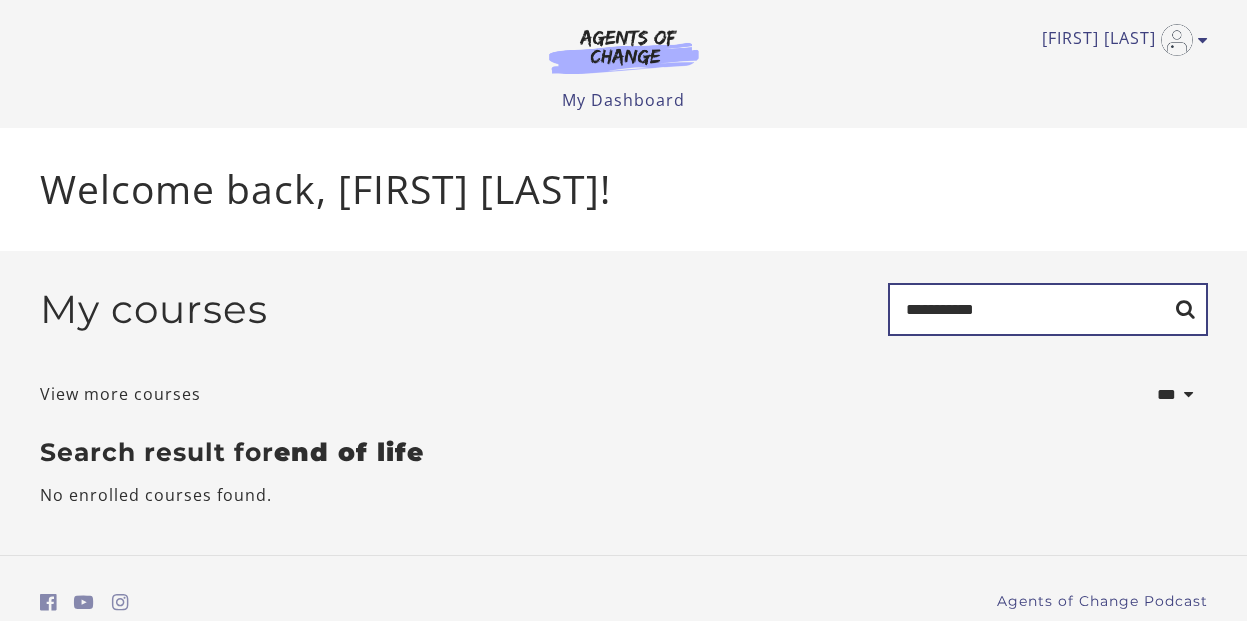 click on "**********" at bounding box center [1048, 309] 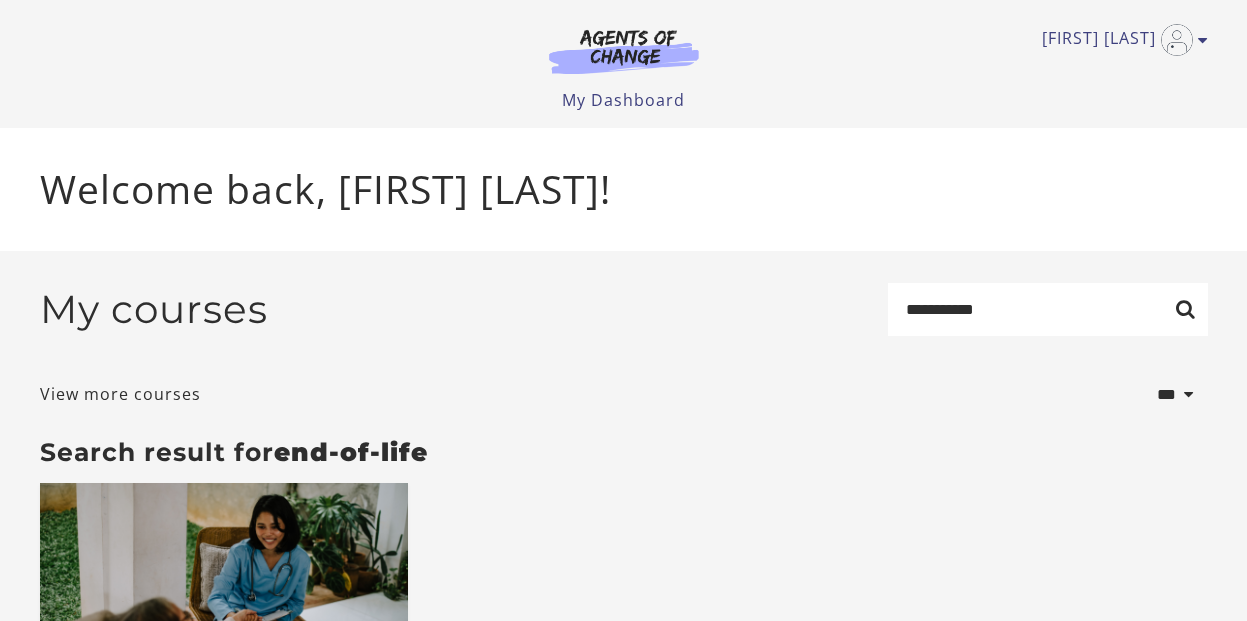 scroll, scrollTop: 0, scrollLeft: 0, axis: both 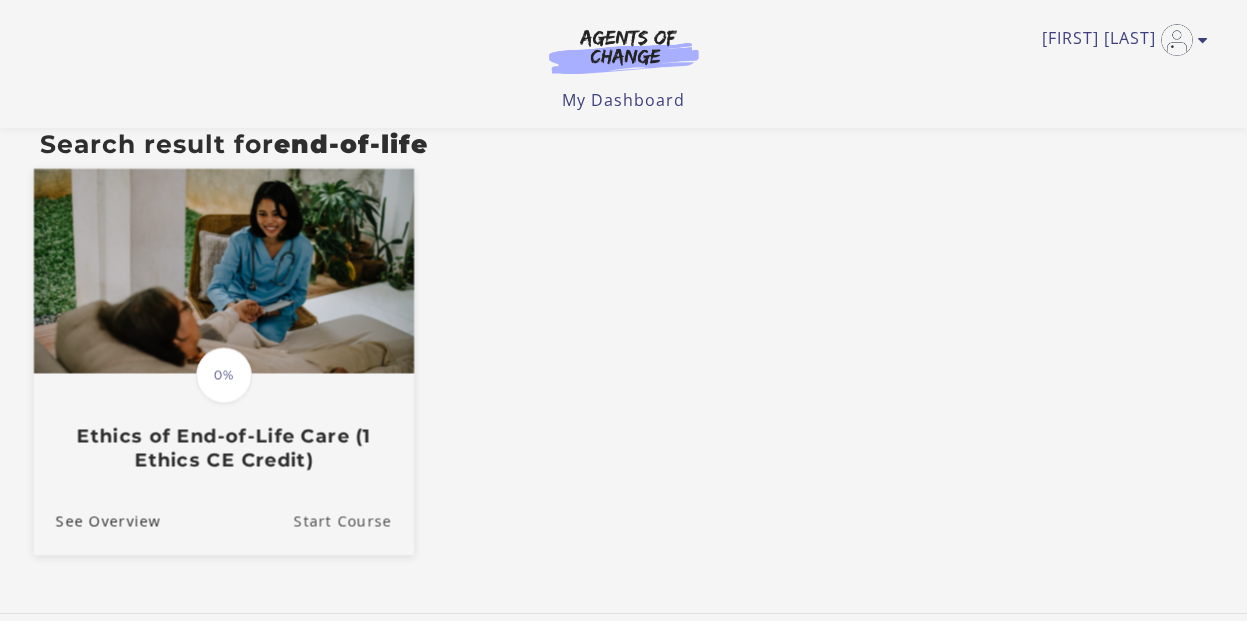 click on "Start Course" at bounding box center (353, 521) 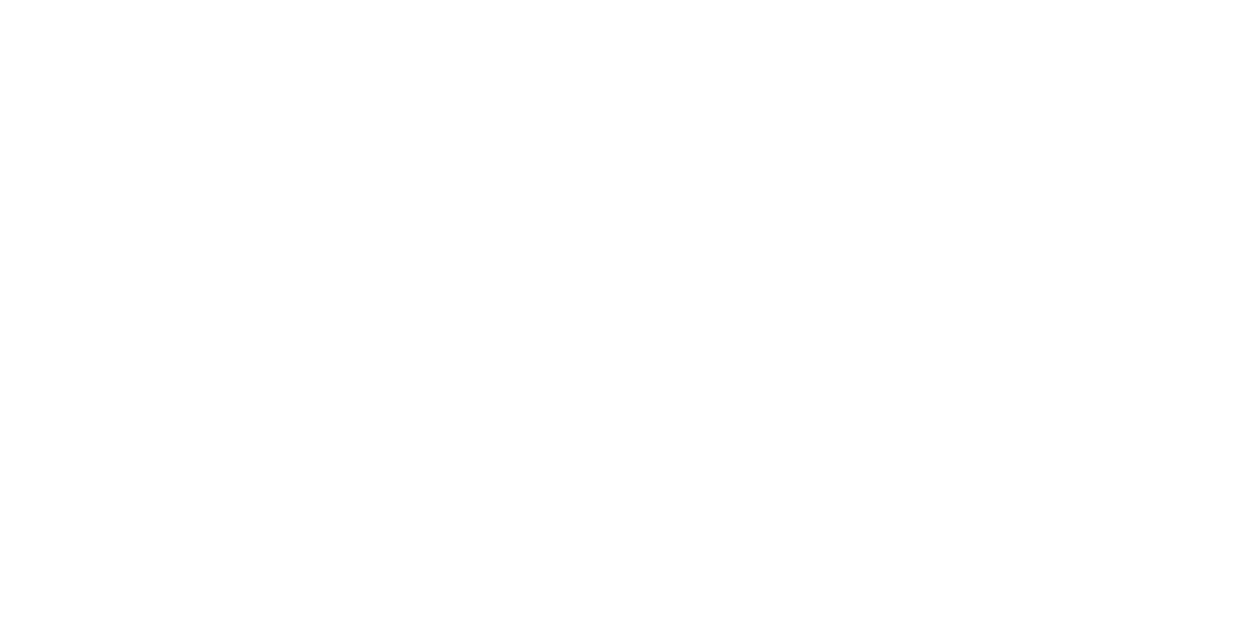 scroll, scrollTop: 0, scrollLeft: 0, axis: both 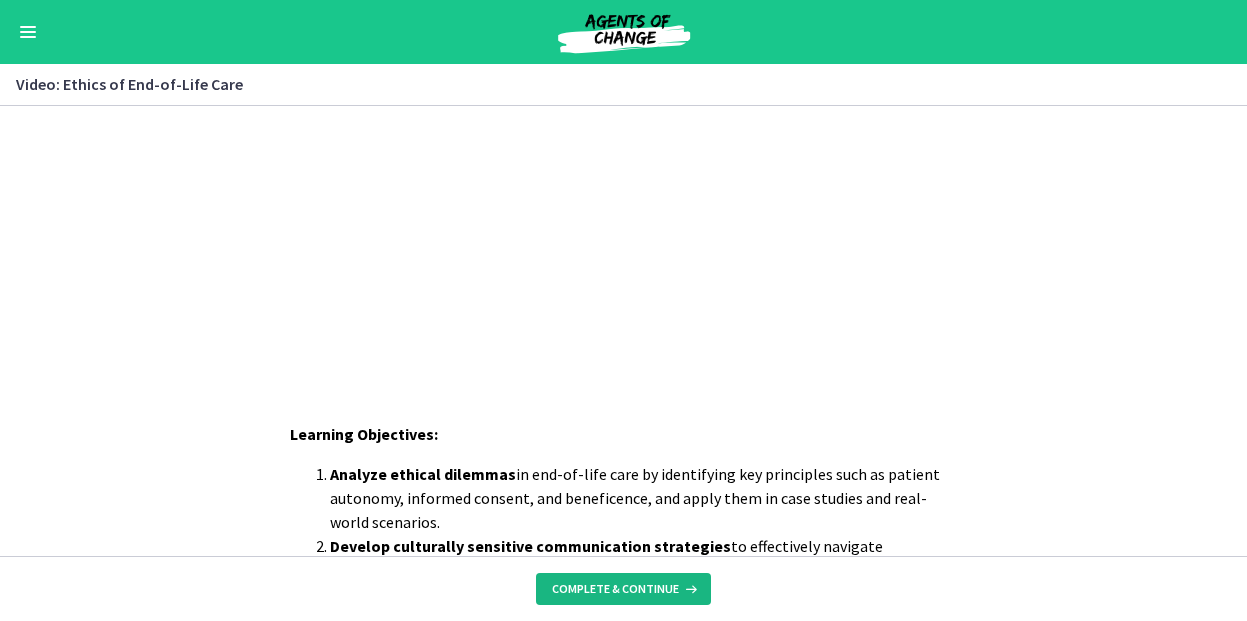 click on "Complete & continue" at bounding box center [615, 589] 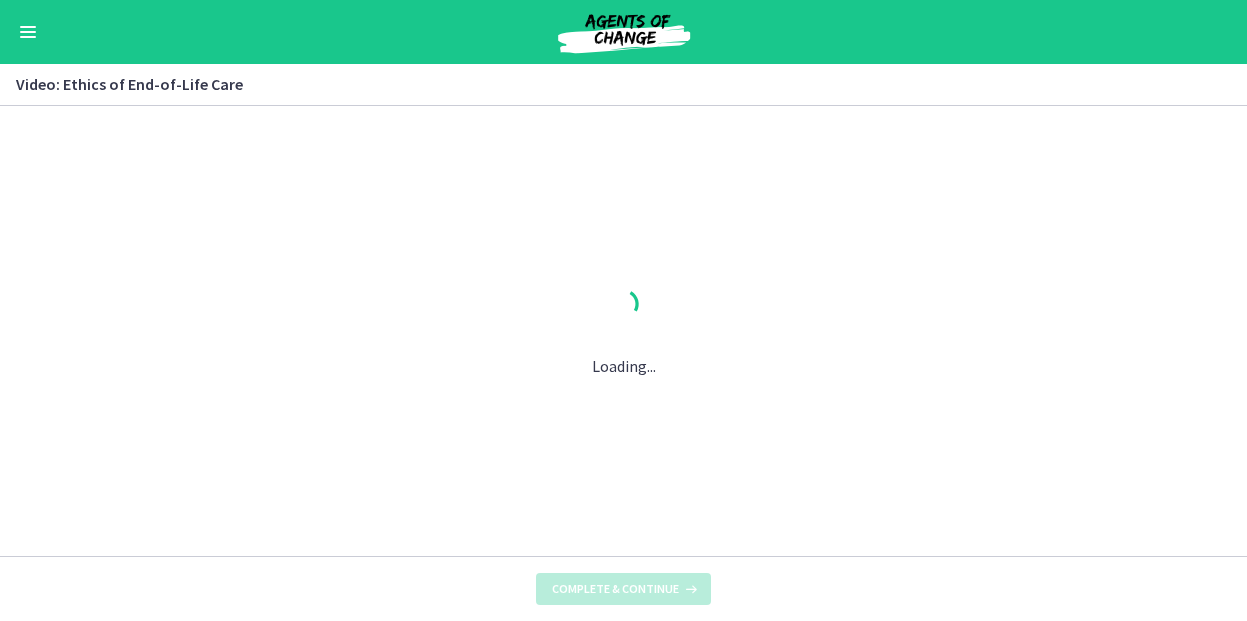 scroll, scrollTop: 0, scrollLeft: 0, axis: both 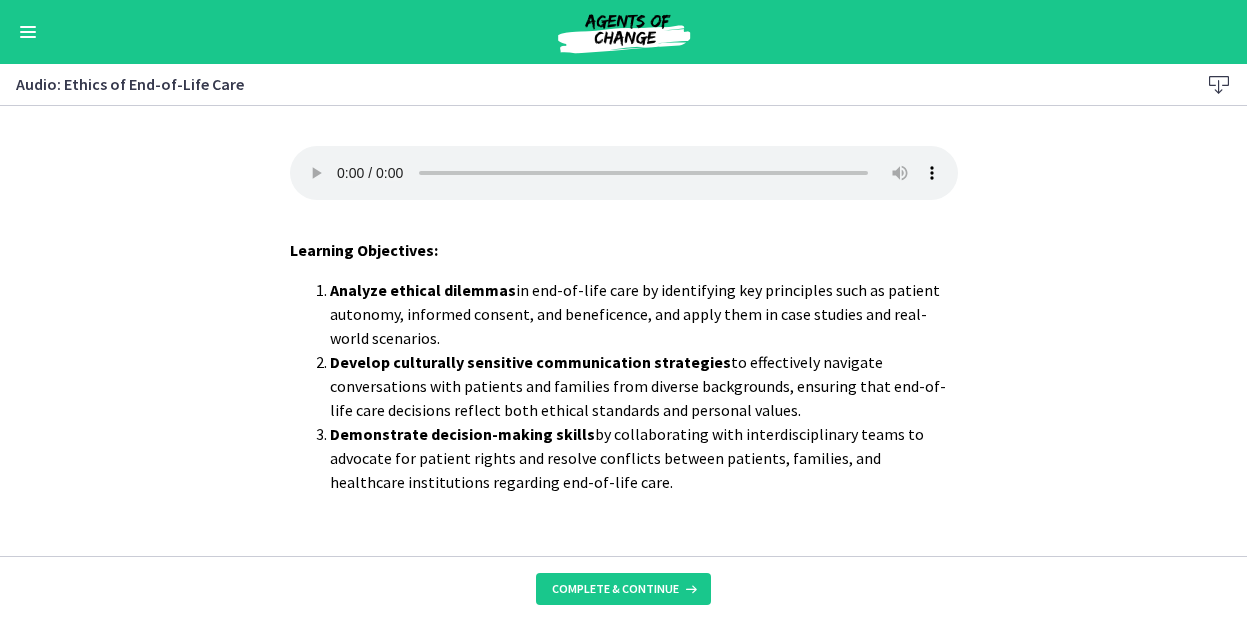 click at bounding box center [28, 32] 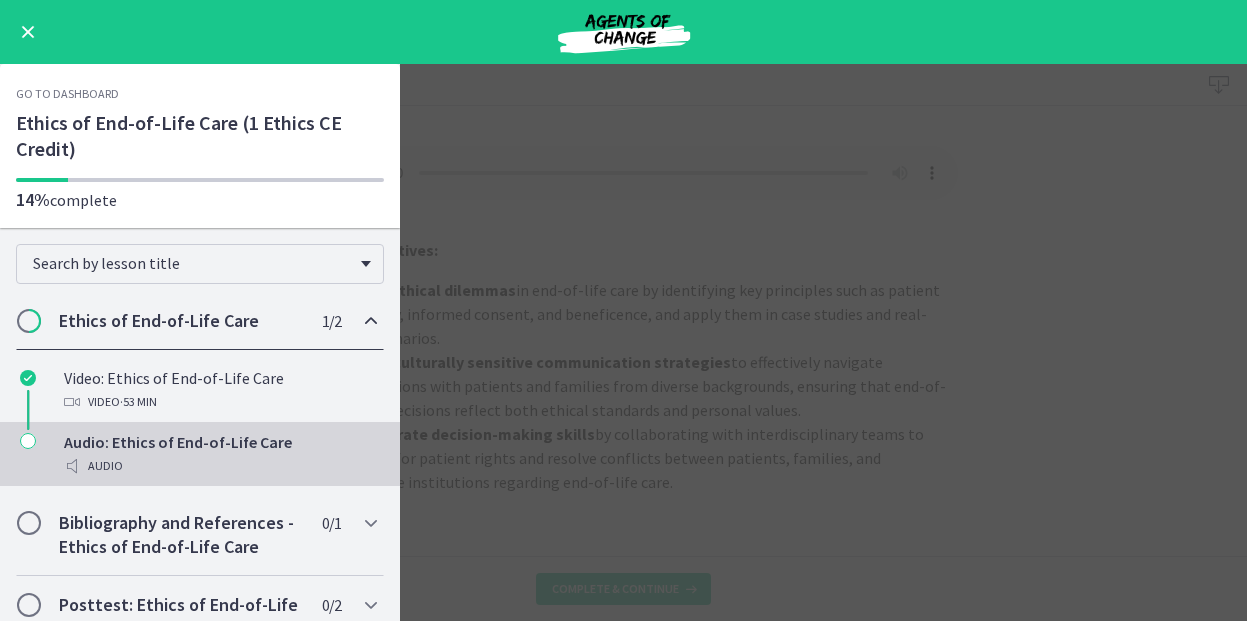 click on "Go to Dashboard" at bounding box center (67, 94) 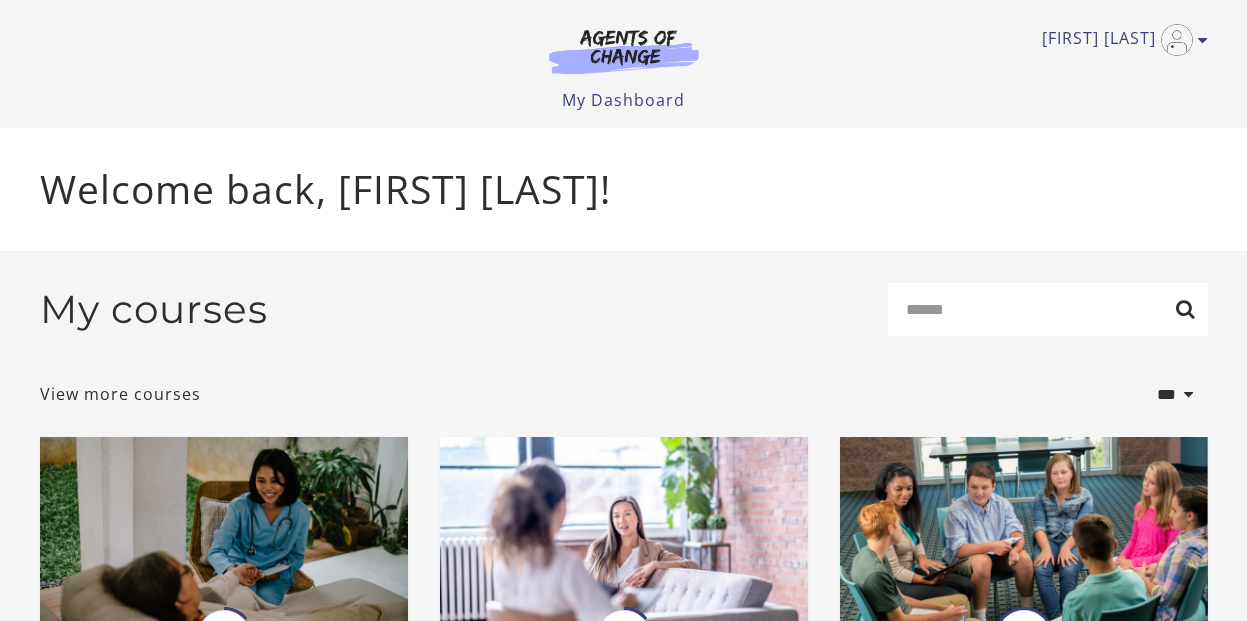 scroll, scrollTop: 0, scrollLeft: 0, axis: both 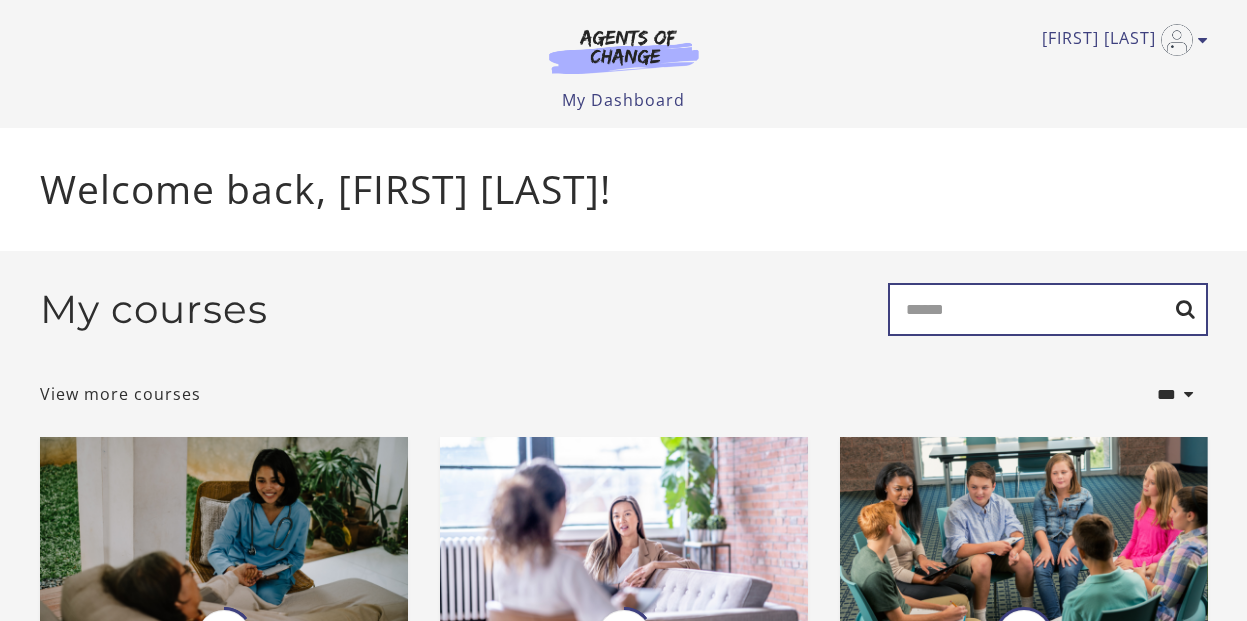 click on "Search" at bounding box center [1048, 309] 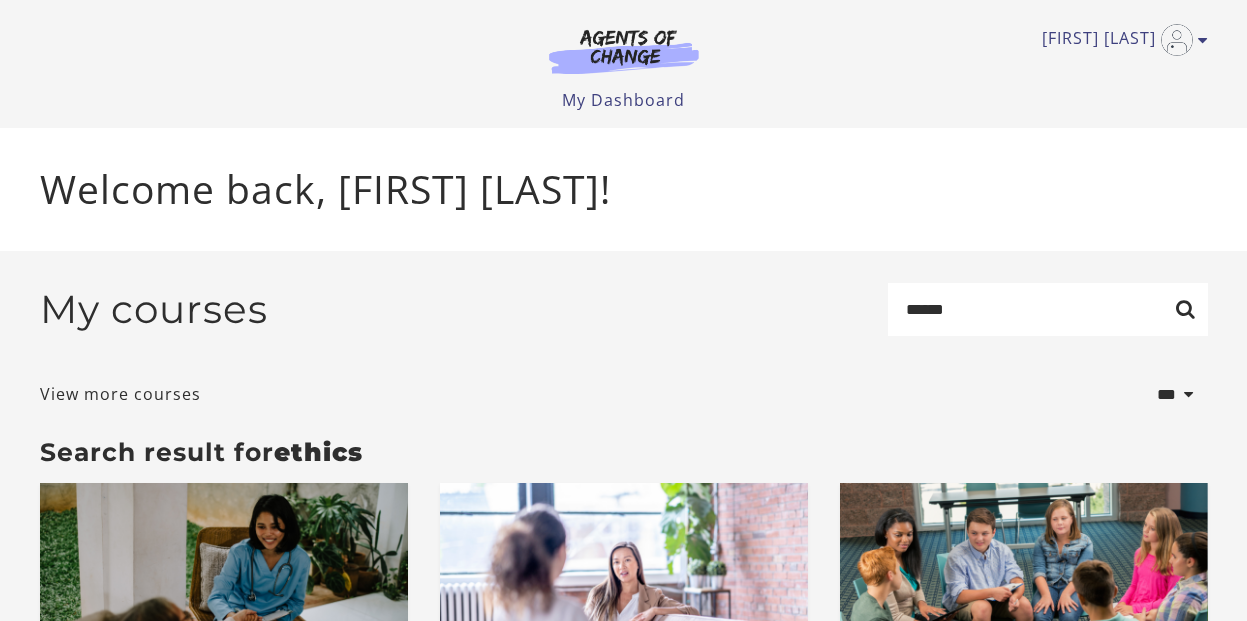scroll, scrollTop: 0, scrollLeft: 0, axis: both 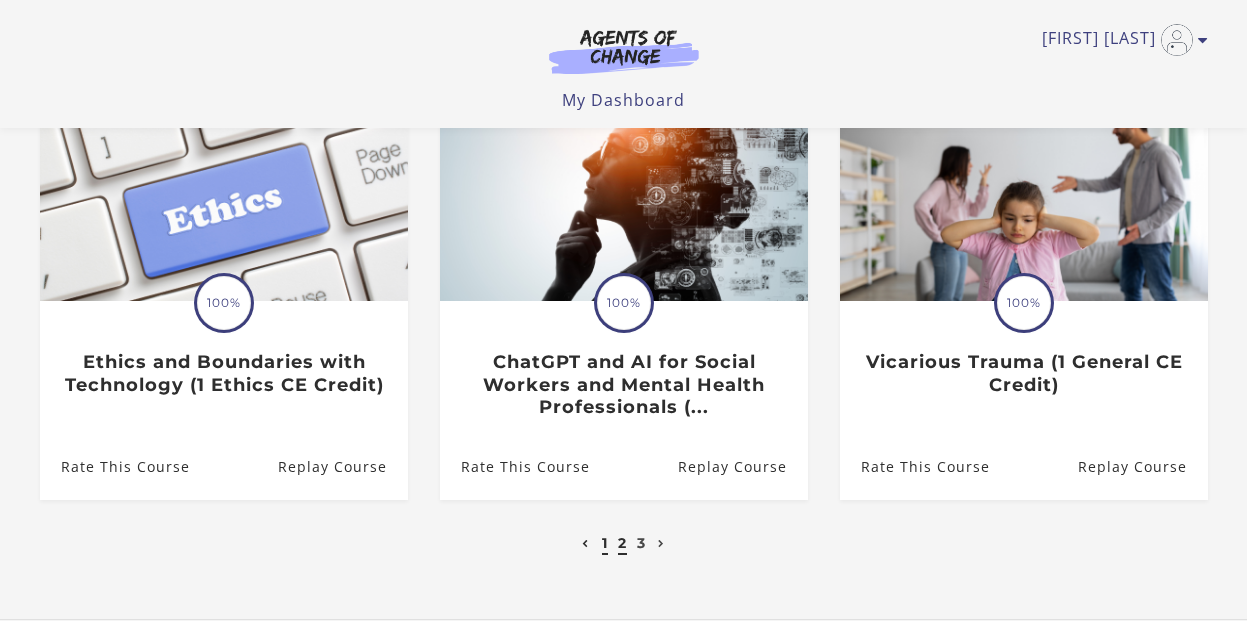 click on "2" at bounding box center [622, 543] 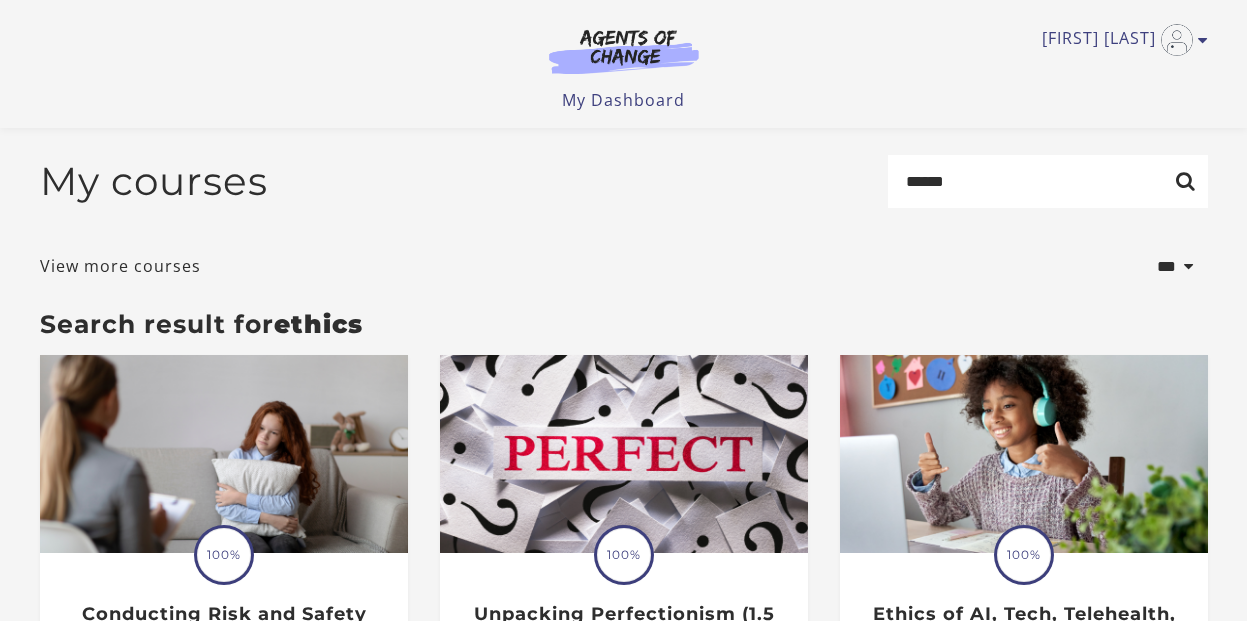 scroll, scrollTop: 216, scrollLeft: 0, axis: vertical 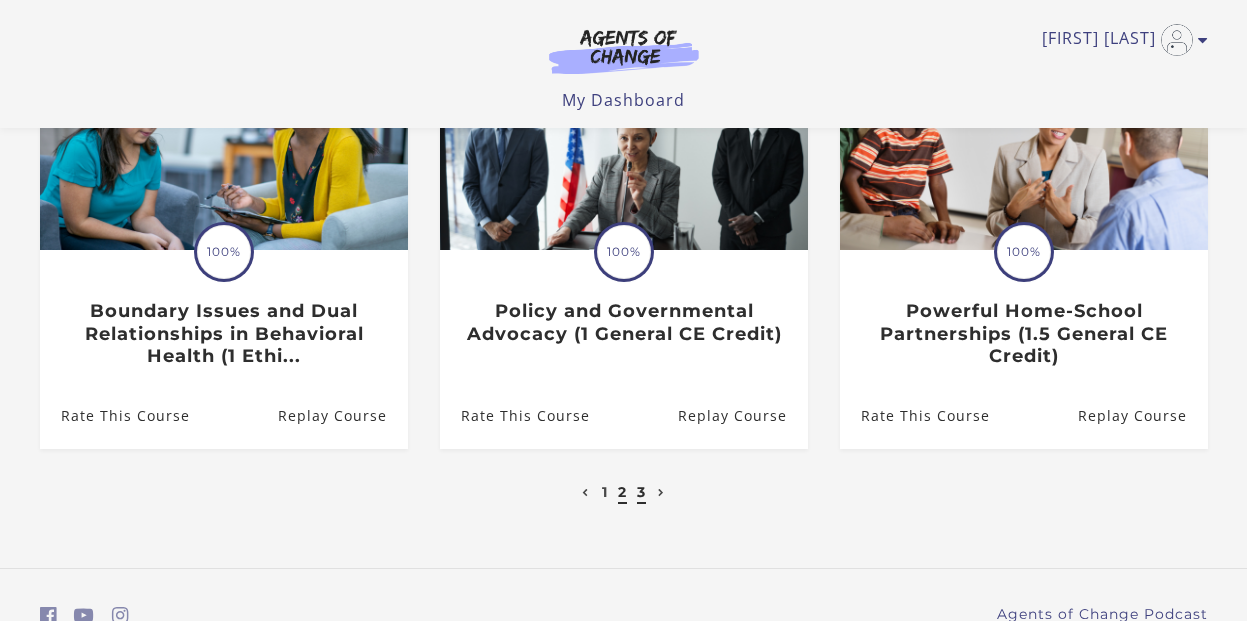 click on "3" at bounding box center [641, 492] 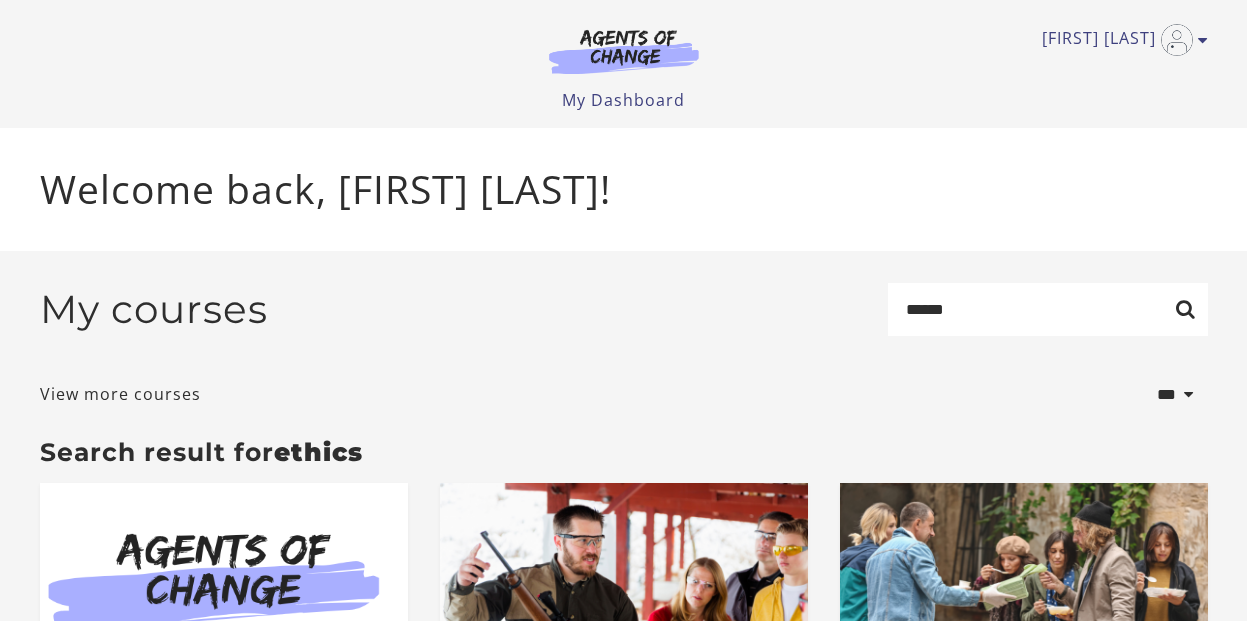 scroll, scrollTop: 183, scrollLeft: 0, axis: vertical 